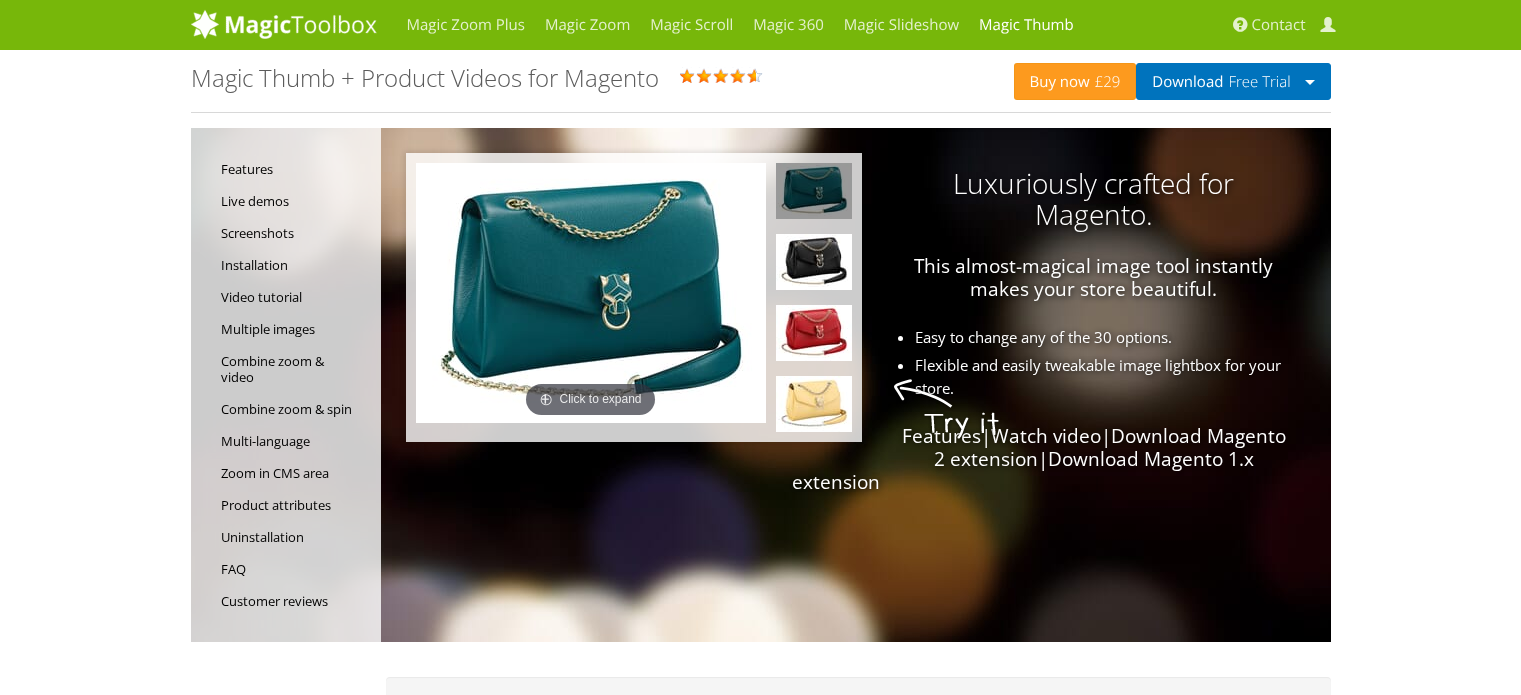 scroll, scrollTop: 0, scrollLeft: 0, axis: both 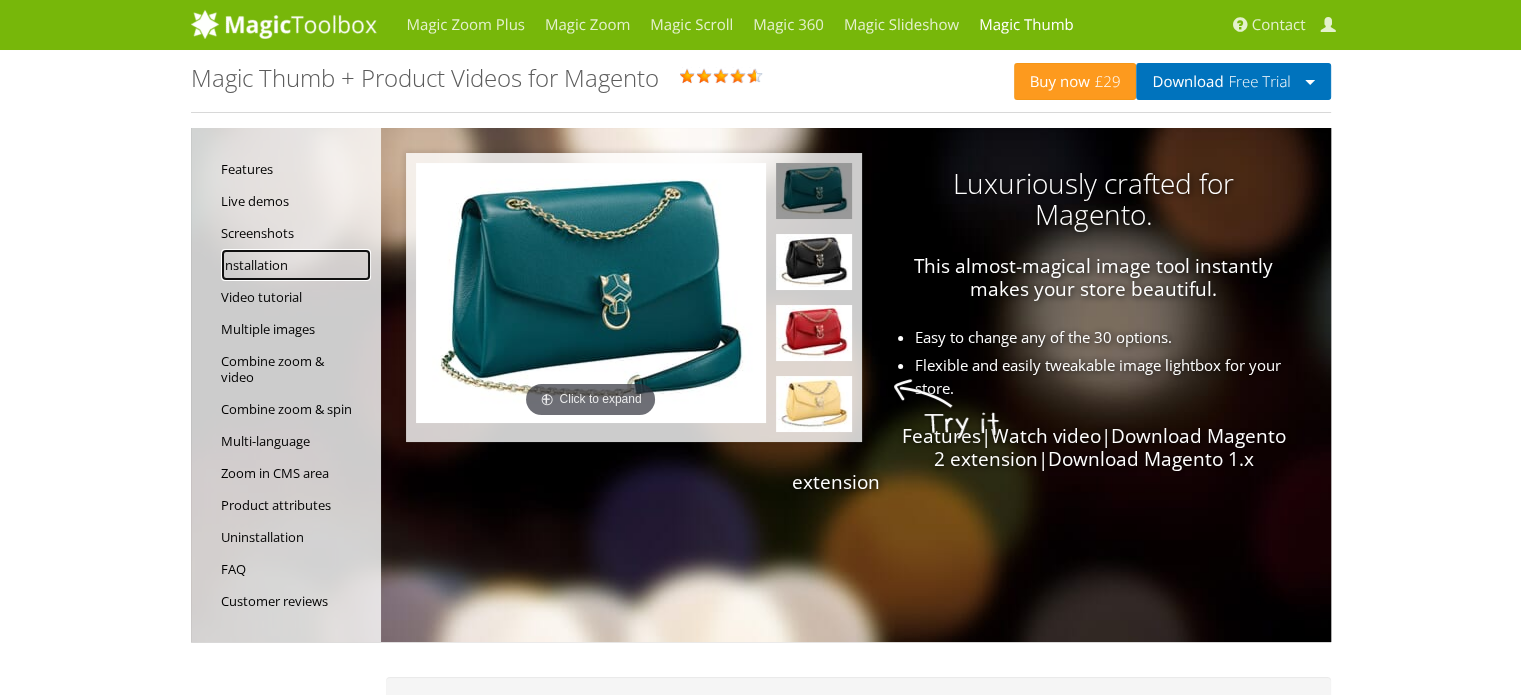 click on "Installation" at bounding box center [296, 265] 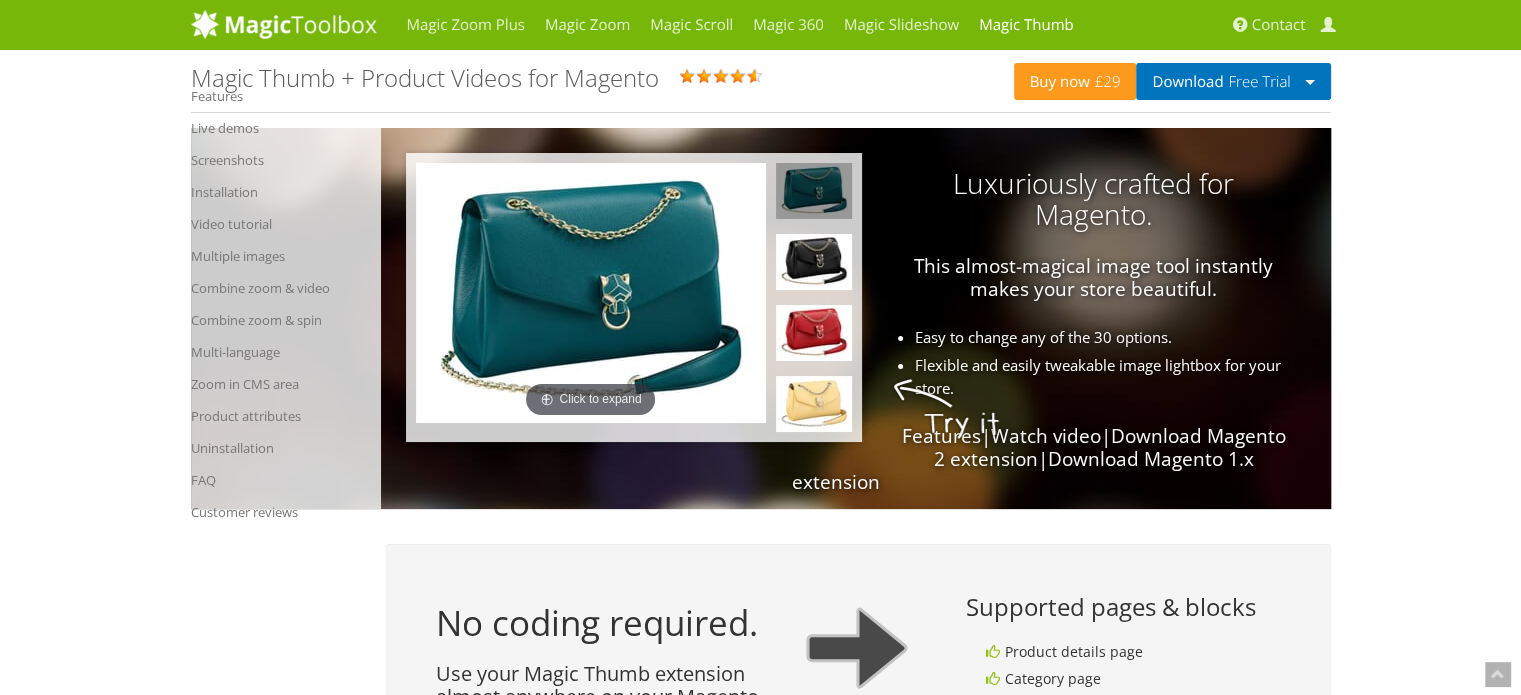 scroll, scrollTop: 4728, scrollLeft: 0, axis: vertical 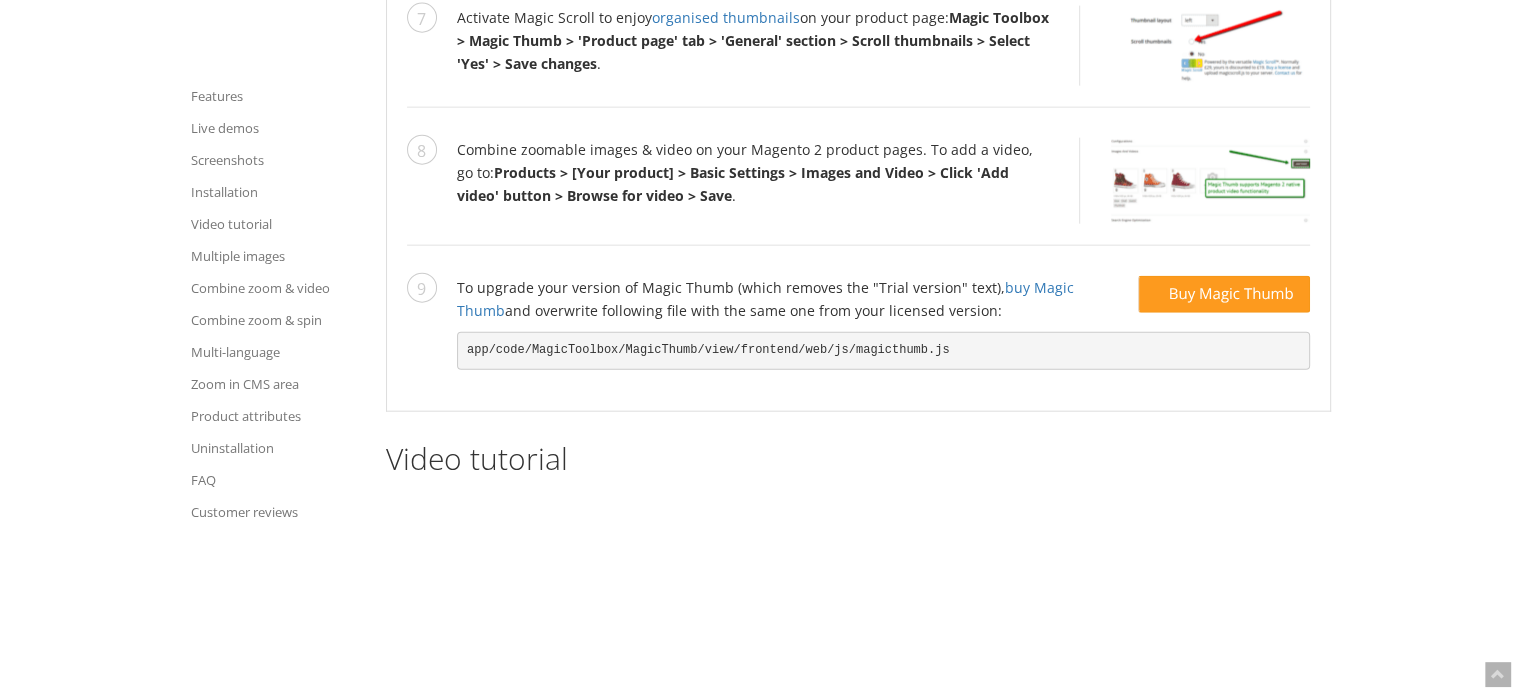 click on "Magic Zoom Plus   Magic Zoom   Magic Scroll   Magic 360   Magic Slideshow   Magic Thumb    Contact   My Account   Buy now  £29   Download  Free Trial    Magento 2 extension  Magento 1.x extension Magic Thumb + Product Videos for Magento   Rating: 4.8 ( 4 reviews ) Features Live demos Screenshots Installation Video tutorial Multiple images Combine zoom & video Combine zoom & spin Multi-language Zoom in CMS area Product attributes Uninstallation FAQ Customer reviews Click to expand         Luxuriously crafted for Magento. This almost-magical image tool instantly makes your store beautiful. Easy to change any of the 30 options. Flexible and easily tweakable image lightbox for your store. Features  |  Watch video  |  Download Magento 2 extension  |  Download Magento 1.x extension No coding required. Use your Magic Thumb extension almost anywhere on your Magento site. You can even apply different zoom options to each page or block. Supported pages & blocks Product details page Category page" at bounding box center [760, 1213] 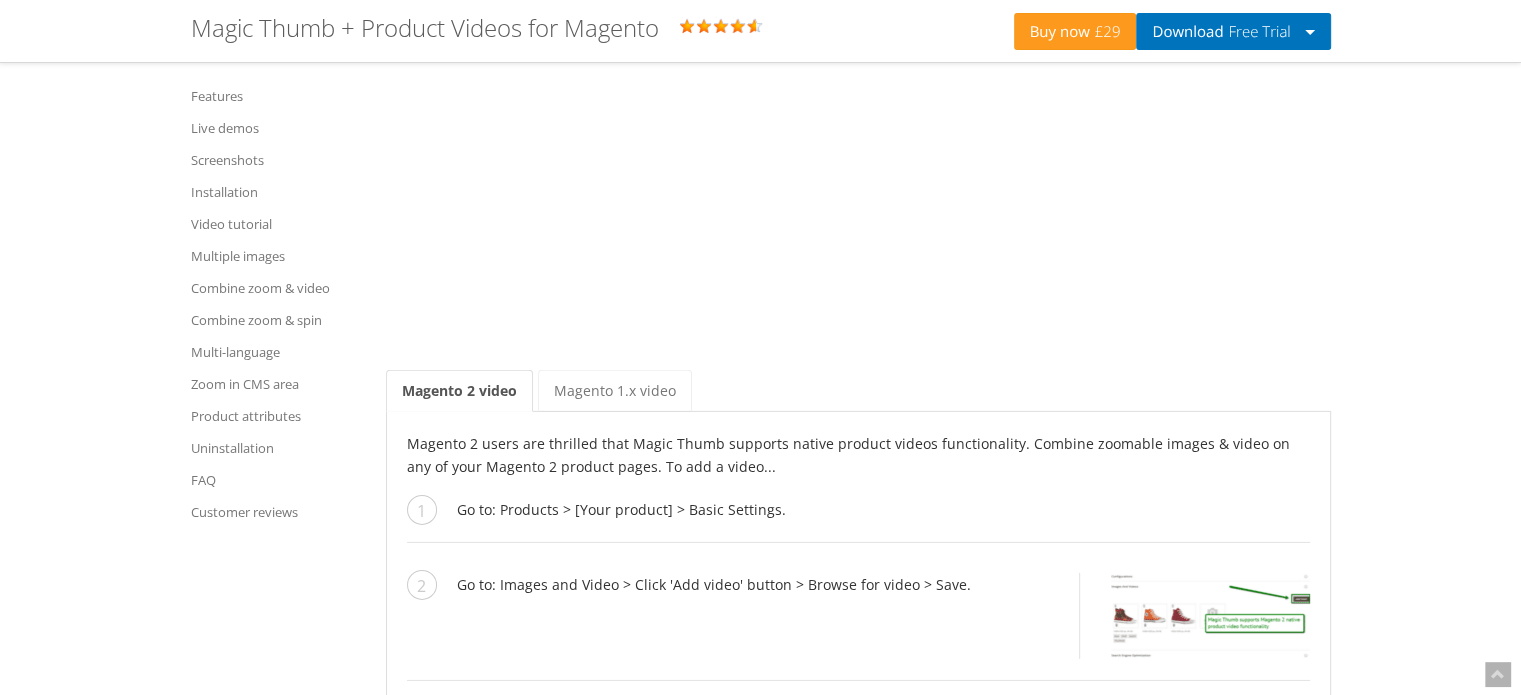 scroll, scrollTop: 6248, scrollLeft: 0, axis: vertical 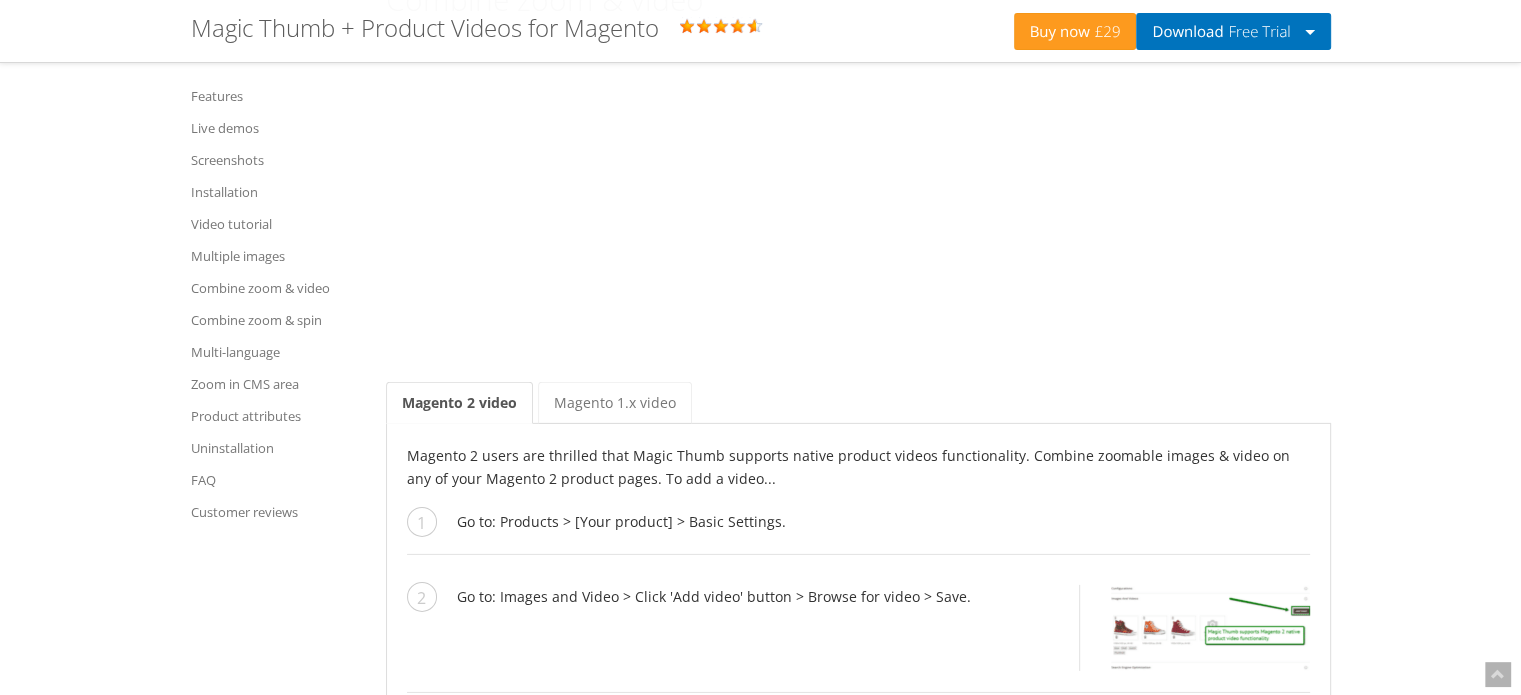 click on "No coding required. Use your Magic Thumb extension almost anywhere on your Magento site. You can even apply different zoom options to each page or block. Supported pages & blocks Product details page Category page New products block (Magento 1.x) Recently viewed products (Magento 1.x) CMS pages (Magento 1.x) Manual install elsewhere    Supported features Multiple images (uploaded with the default Magento image manager) Multi-language (different locales) Product options (use different images for each option value, by "Drop-down" and "Radio Buttons") Different configs for different themes Show additional selectors on category page Magento image clipped can be ignored Native Magento watermarks Can be used with our other Magento modules   Enterprise: 2.4.x, 1.11.x - 1.14.x Community: 2.4.x, 1.4.x - 1.9.x   Rating: 4.8 ( 4 reviews ) Product videos increase conversion rates by a significant amount. According to various studies, people who watched product explainer videos were 144% more likely to make a purchase" at bounding box center [858, -259] 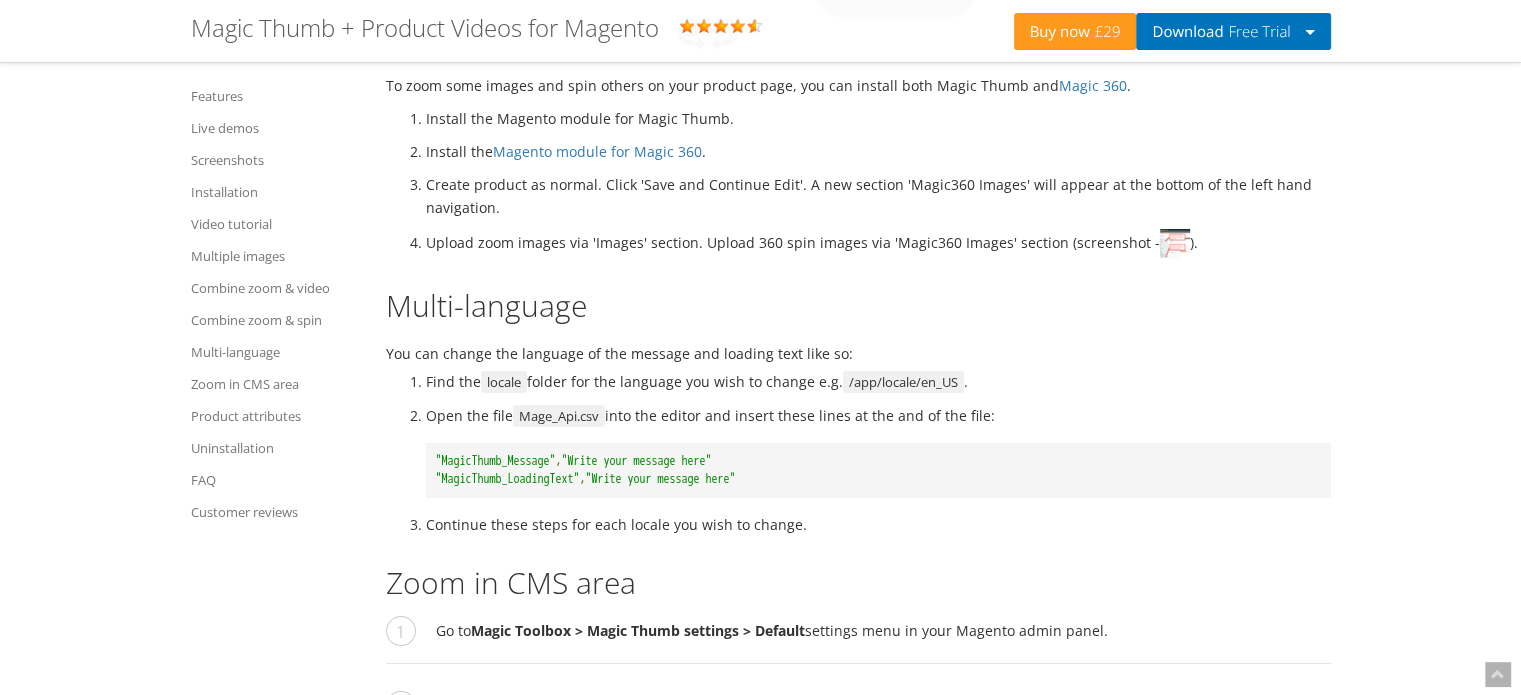 scroll, scrollTop: 7288, scrollLeft: 0, axis: vertical 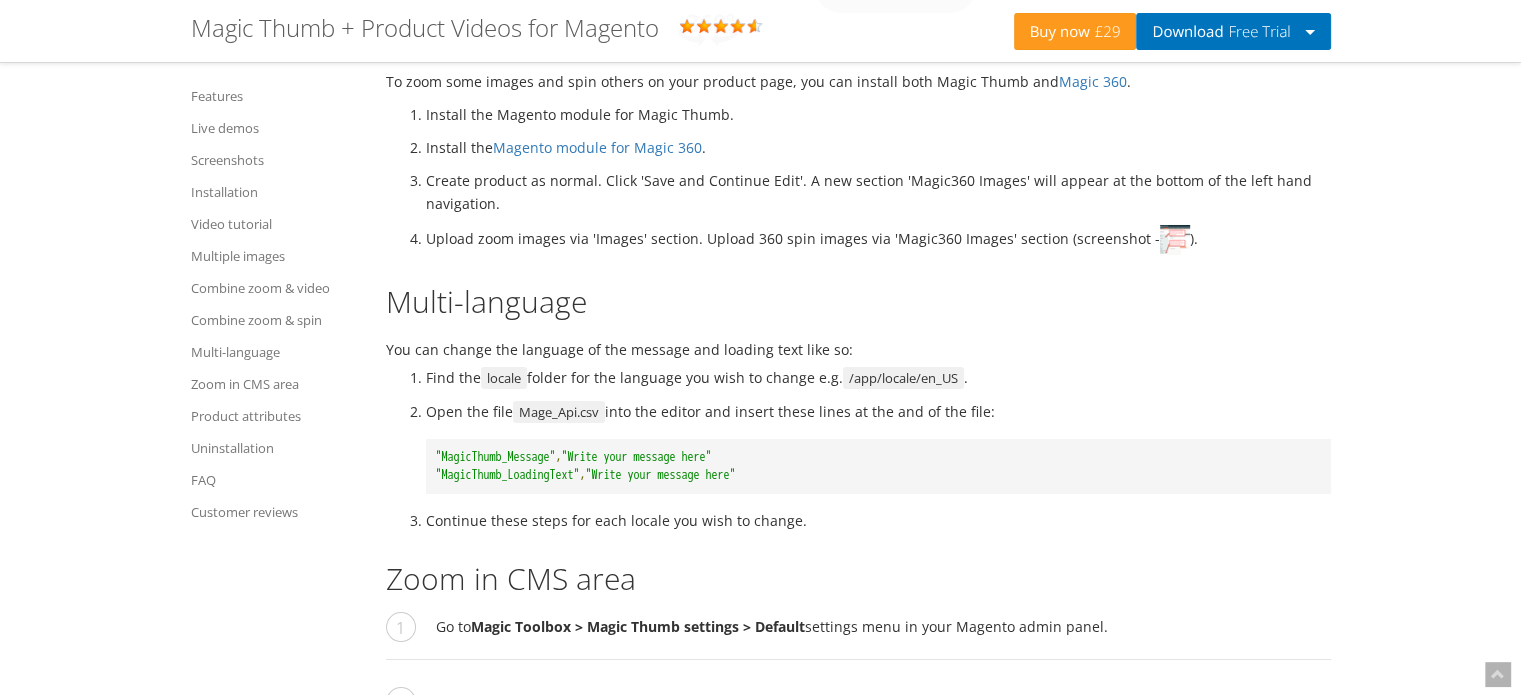 click on "No coding required. Use your Magic Thumb extension almost anywhere on your Magento site. You can even apply different zoom options to each page or block. Supported pages & blocks Product details page Category page New products block (Magento 1.x) Recently viewed products (Magento 1.x) CMS pages (Magento 1.x) Manual install elsewhere    Supported features Multiple images (uploaded with the default Magento image manager) Multi-language (different locales) Product options (use different images for each option value, by "Drop-down" and "Radio Buttons") Different configs for different themes Show additional selectors on category page Magento image clipped can be ignored Native Magento watermarks Can be used with our other Magento modules   Enterprise: 2.4.x, 1.11.x - 1.14.x Community: 2.4.x, 1.4.x - 1.9.x   Rating: 4.8 ( 4 reviews ) Product videos increase conversion rates by a significant amount. According to various studies, people who watched product explainer videos were 144% more likely to make a purchase" at bounding box center [858, -1299] 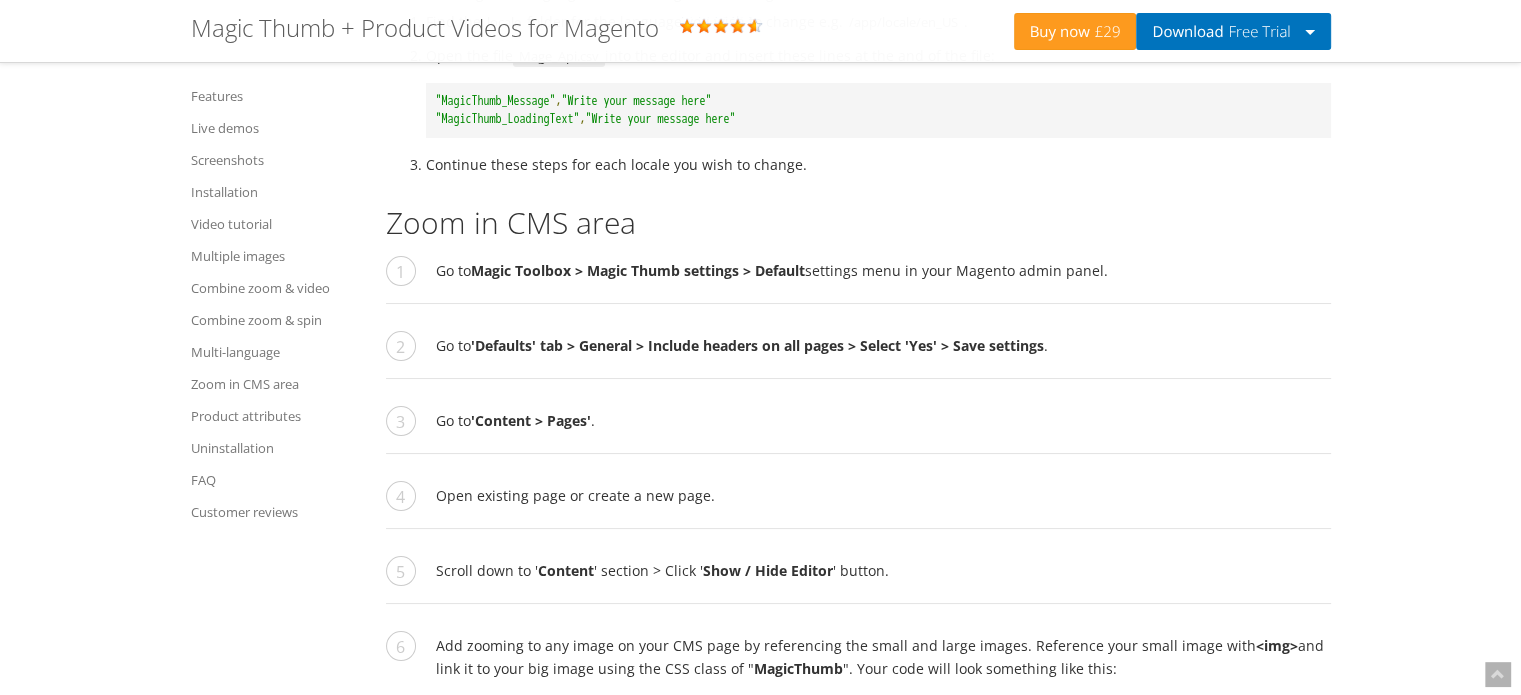 scroll, scrollTop: 7648, scrollLeft: 0, axis: vertical 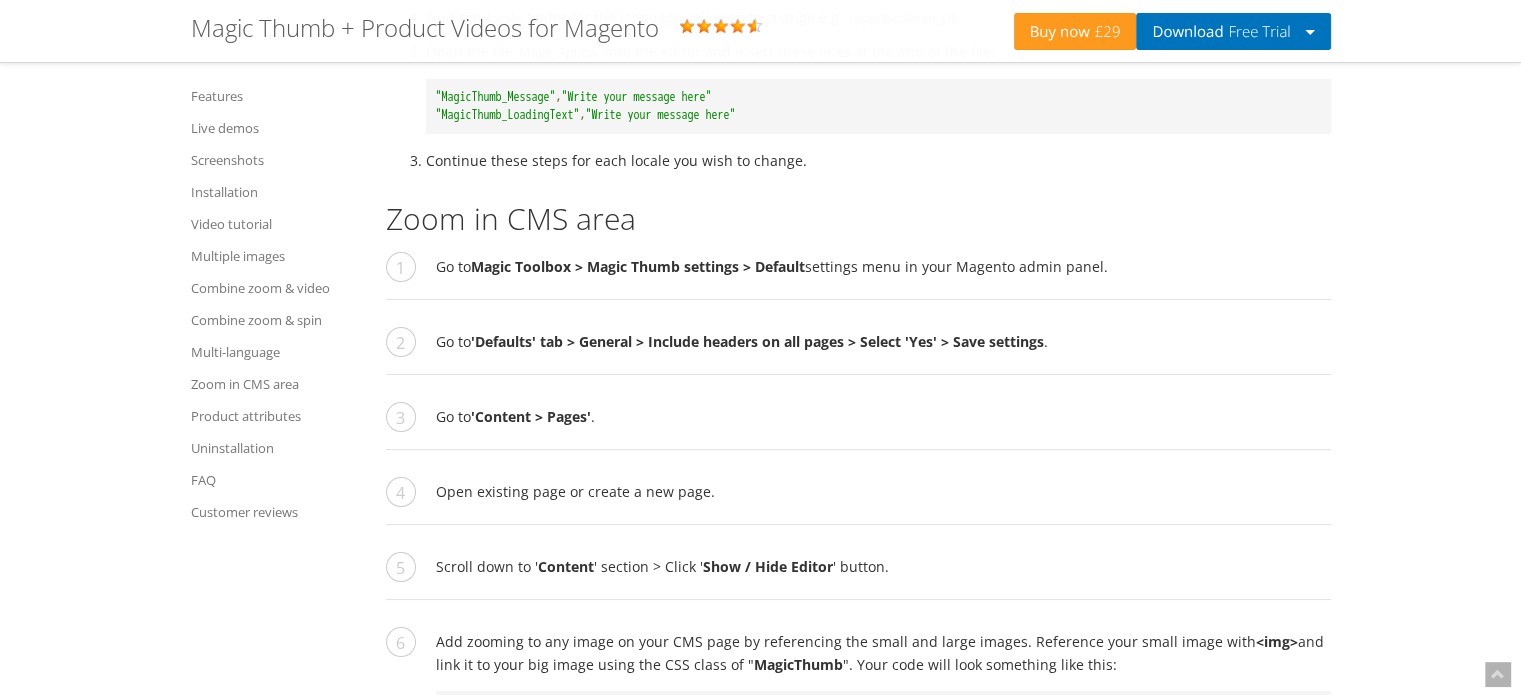 click on "Magic Zoom Plus   Magic Zoom   Magic Scroll   Magic 360   Magic Slideshow   Magic Thumb    Contact   My Account   Buy now  £29   Download  Free Trial    Magento 2 extension  Magento 1.x extension Magic Thumb + Product Videos for Magento   Rating: 4.8 ( 4 reviews ) Features Live demos Screenshots Installation Video tutorial Multiple images Combine zoom & video Combine zoom & spin Multi-language Zoom in CMS area Product attributes Uninstallation FAQ Customer reviews Click to expand         Luxuriously crafted for Magento. This almost-magical image tool instantly makes your store beautiful. Easy to change any of the 30 options. Flexible and easily tweakable image lightbox for your store. Features  |  Watch video  |  Download Magento 2 extension  |  Download Magento 1.x extension No coding required. Use your Magic Thumb extension almost anywhere on your Magento site. You can even apply different zoom options to each page or block. Supported pages & blocks Product details page Category page" at bounding box center (760, -1707) 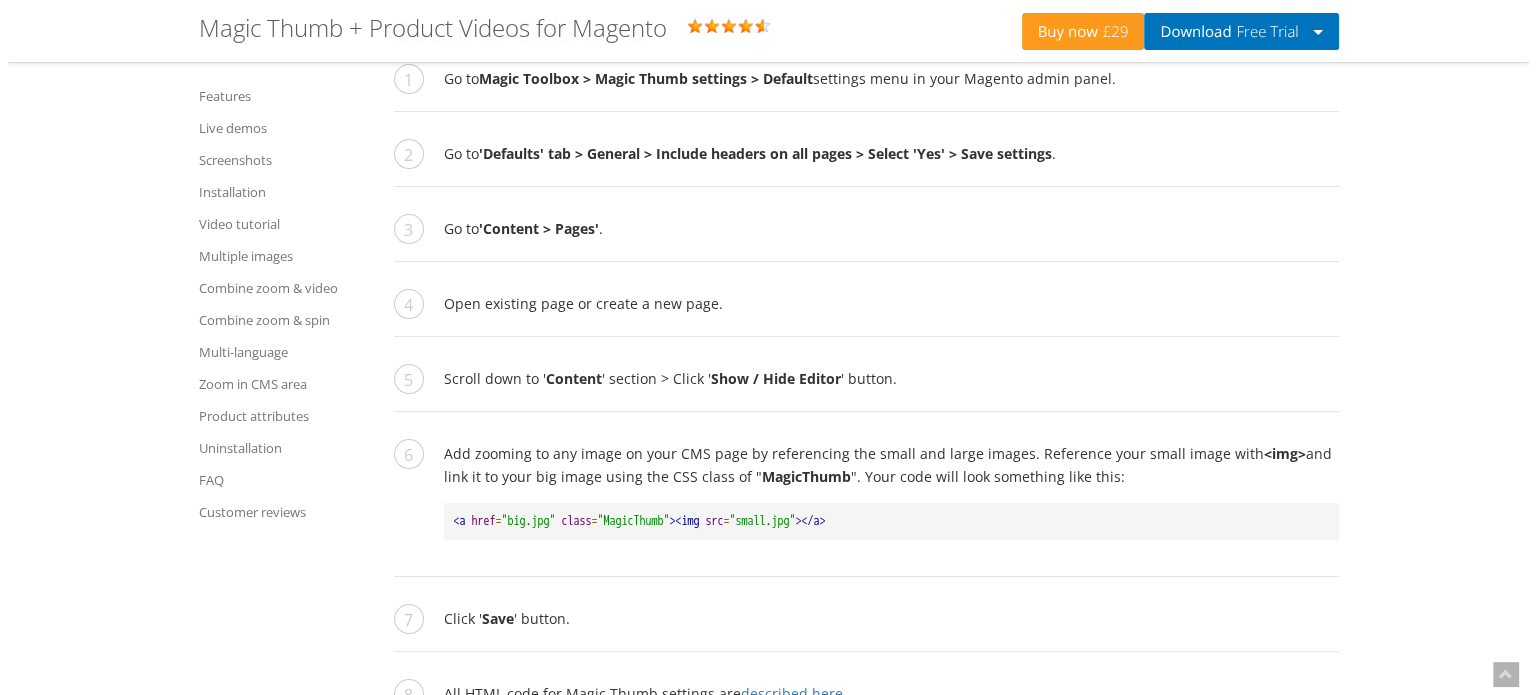 scroll, scrollTop: 7848, scrollLeft: 0, axis: vertical 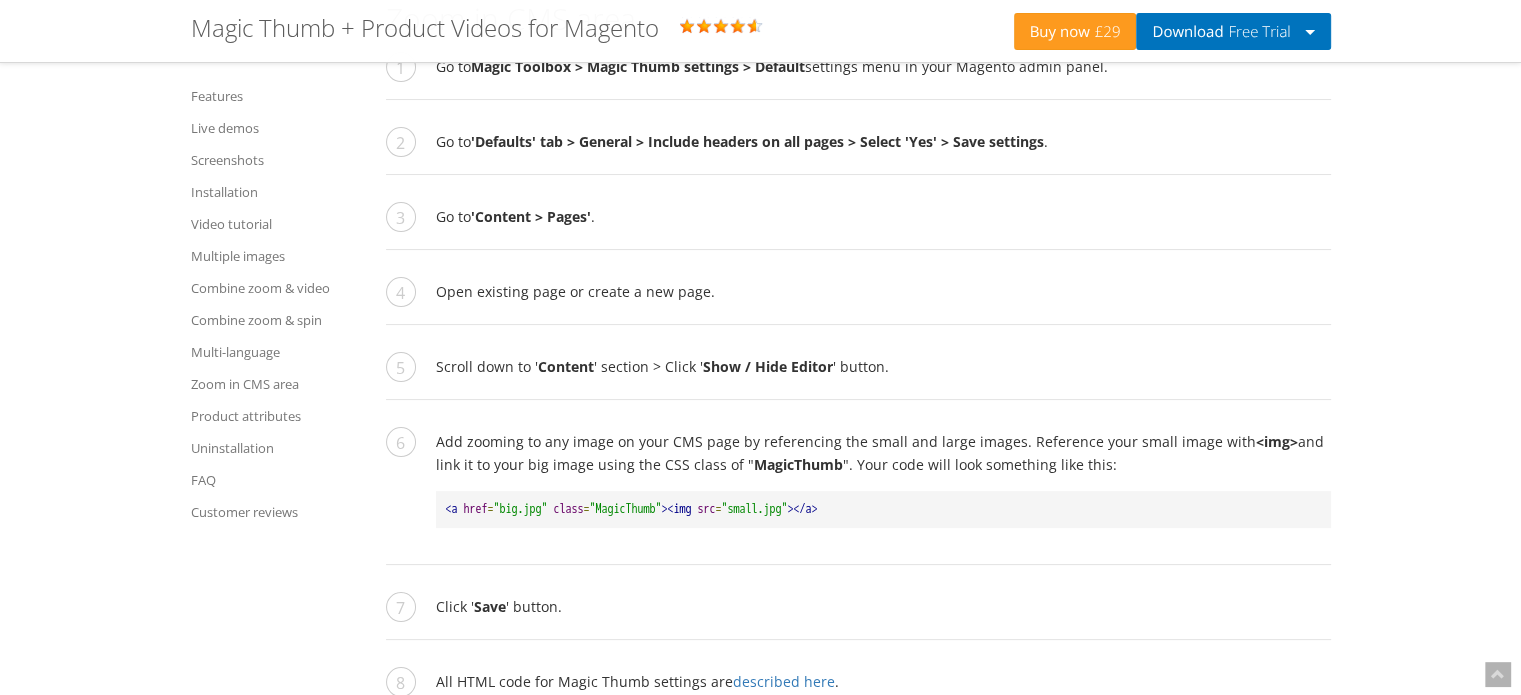 click on "Magic Zoom Plus   Magic Zoom   Magic Scroll   Magic 360   Magic Slideshow   Magic Thumb    Contact   My Account   Buy now  £29   Download  Free Trial    Magento 2 extension  Magento 1.x extension Magic Thumb + Product Videos for Magento   Rating: 4.8 ( 4 reviews ) Features Live demos Screenshots Installation Video tutorial Multiple images Combine zoom & video Combine zoom & spin Multi-language Zoom in CMS area Product attributes Uninstallation FAQ Customer reviews Click to expand         Luxuriously crafted for Magento. This almost-magical image tool instantly makes your store beautiful. Easy to change any of the 30 options. Flexible and easily tweakable image lightbox for your store. Features  |  Watch video  |  Download Magento 2 extension  |  Download Magento 1.x extension No coding required. Use your Magic Thumb extension almost anywhere on your Magento site. You can even apply different zoom options to each page or block. Supported pages & blocks Product details page Category page" at bounding box center [760, -1907] 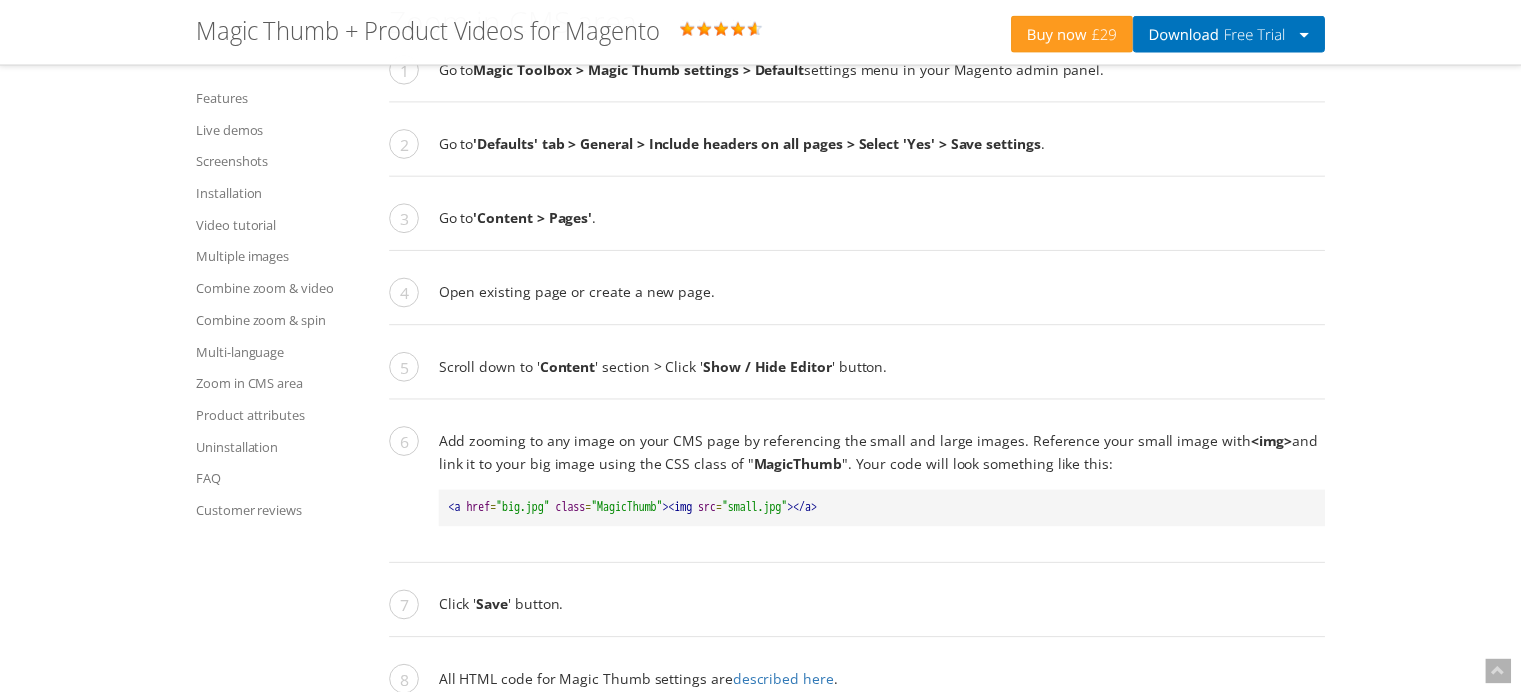scroll, scrollTop: 4727, scrollLeft: 0, axis: vertical 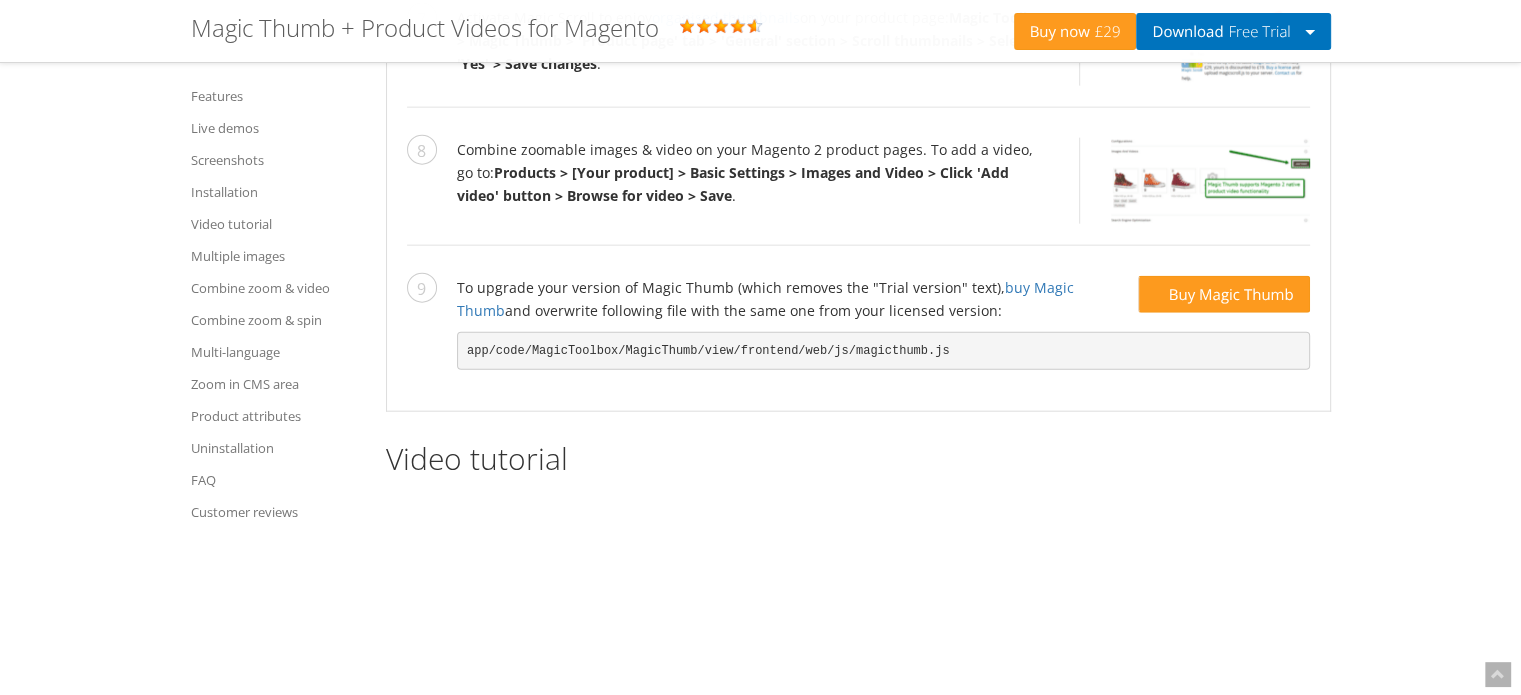 click on "Magento 1.x installation" at bounding box center [787, -1012] 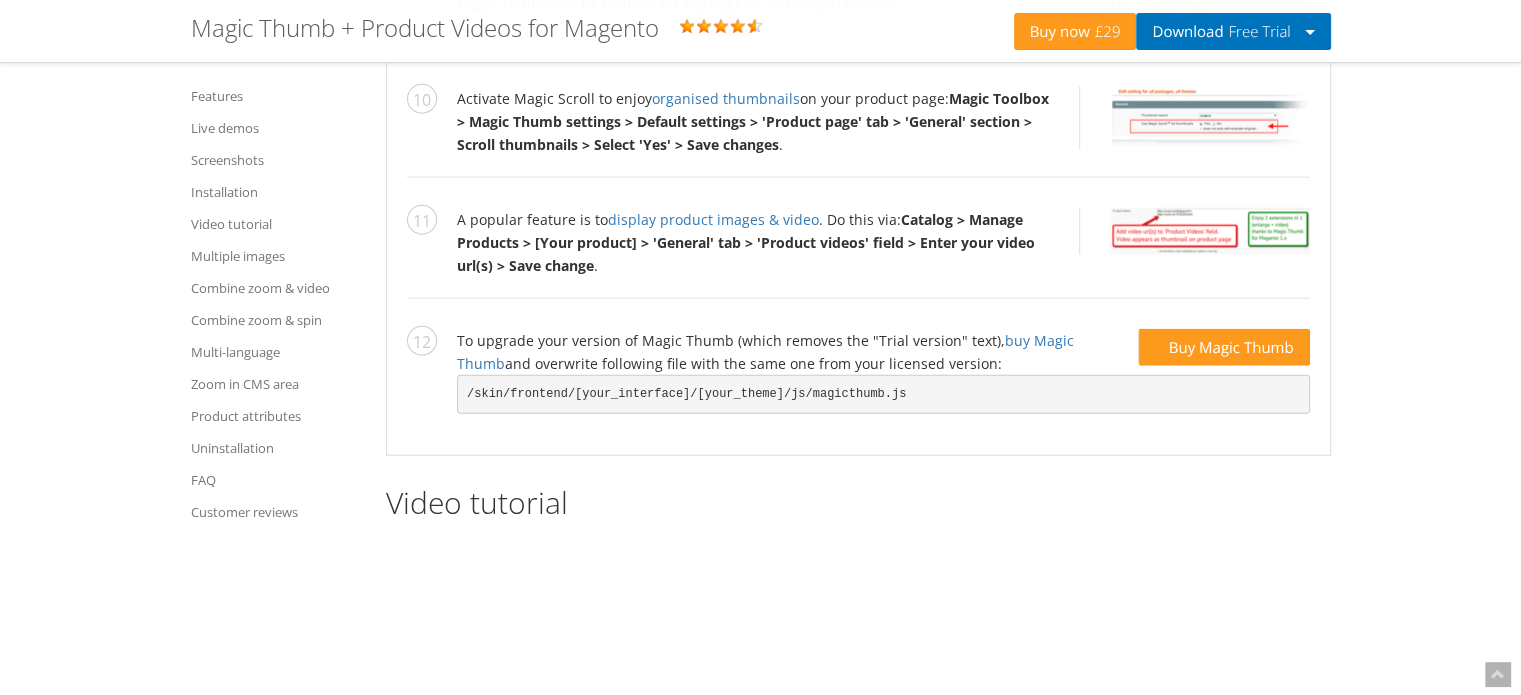 click on "Magic Zoom Plus   Magic Zoom   Magic Scroll   Magic 360   Magic Slideshow   Magic Thumb    Contact   My Account   Buy now  £29   Download  Free Trial    Magento 2 extension  Magento 1.x extension Magic Thumb + Product Videos for Magento   Rating: 4.8 ( 4 reviews ) Features Live demos Screenshots Installation Video tutorial Multiple images Combine zoom & video Combine zoom & spin Multi-language Zoom in CMS area Product attributes Uninstallation FAQ Customer reviews Click to expand         Luxuriously crafted for Magento. This almost-magical image tool instantly makes your store beautiful. Easy to change any of the 30 options. Flexible and easily tweakable image lightbox for your store. Features  |  Watch video  |  Download Magento 2 extension  |  Download Magento 1.x extension No coding required. Use your Magic Thumb extension almost anywhere on your Magento site. You can even apply different zoom options to each page or block. Supported pages & blocks Product details page Category page" at bounding box center (760, 1236) 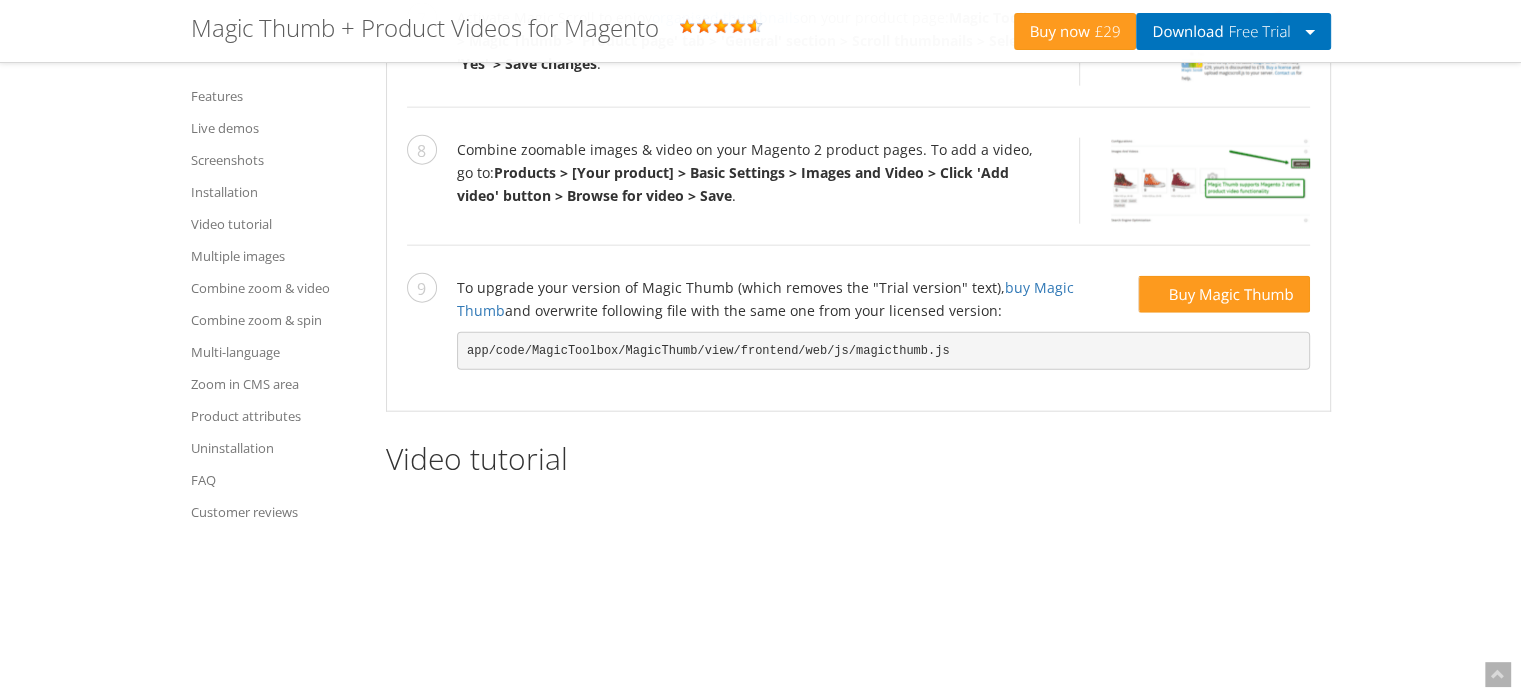 click on "Magic Zoom Plus   Magic Zoom   Magic Scroll   Magic 360   Magic Slideshow   Magic Thumb    Contact   My Account   Buy now  £29   Download  Free Trial    Magento 2 extension  Magento 1.x extension Magic Thumb + Product Videos for Magento   Rating: 4.8 ( 4 reviews ) Features Live demos Screenshots Installation Video tutorial Multiple images Combine zoom & video Combine zoom & spin Multi-language Zoom in CMS area Product attributes Uninstallation FAQ Customer reviews Click to expand         Luxuriously crafted for Magento. This almost-magical image tool instantly makes your store beautiful. Easy to change any of the 30 options. Flexible and easily tweakable image lightbox for your store. Features  |  Watch video  |  Download Magento 2 extension  |  Download Magento 1.x extension No coding required. Use your Magic Thumb extension almost anywhere on your Magento site. You can even apply different zoom options to each page or block. Supported pages & blocks Product details page Category page" at bounding box center (760, 1214) 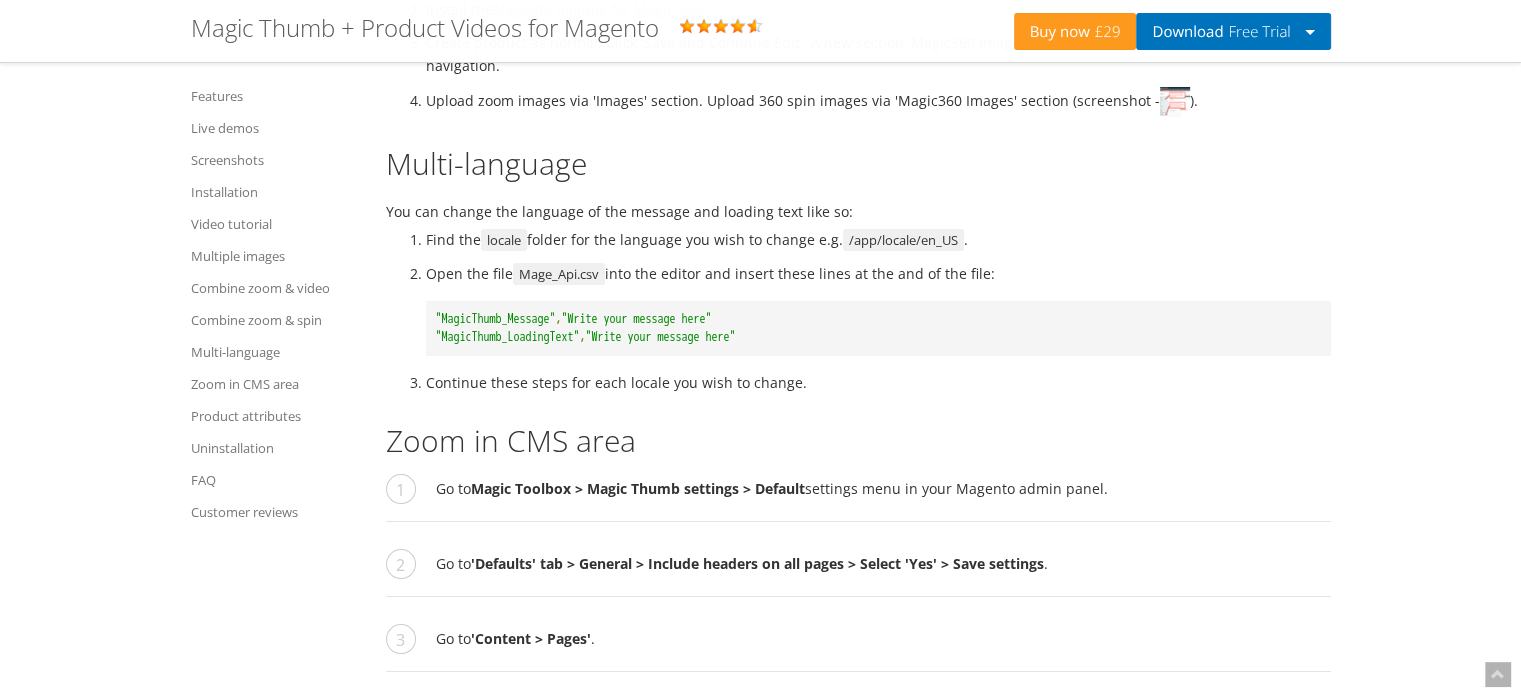scroll, scrollTop: 7448, scrollLeft: 0, axis: vertical 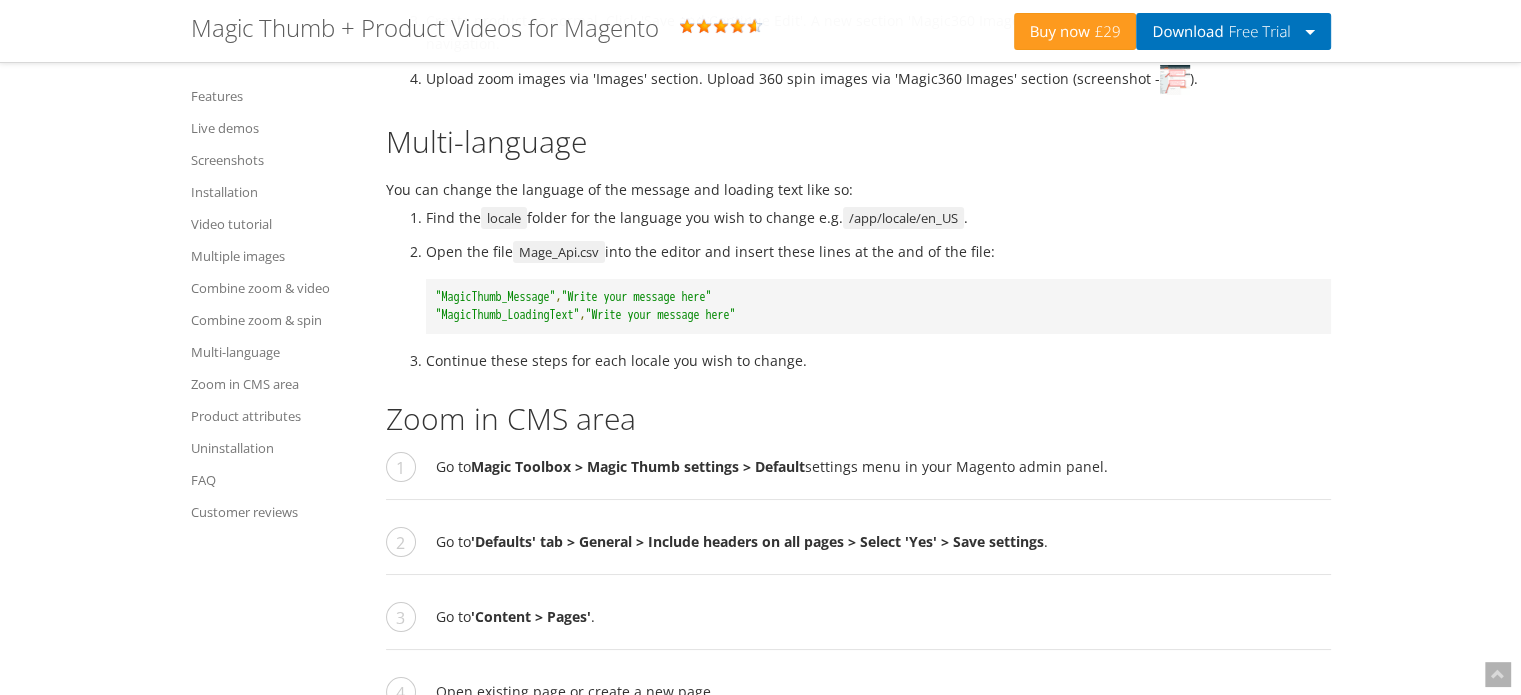 click on "Magic Zoom Plus   Magic Zoom   Magic Scroll   Magic 360   Magic Slideshow   Magic Thumb    Contact   My Account   Buy now  £29   Download  Free Trial    Magento 2 extension  Magento 1.x extension Magic Thumb + Product Videos for Magento   Rating: 4.8 ( 4 reviews ) Features Live demos Screenshots Installation Video tutorial Multiple images Combine zoom & video Combine zoom & spin Multi-language Zoom in CMS area Product attributes Uninstallation FAQ Customer reviews Click to expand         Luxuriously crafted for Magento. This almost-magical image tool instantly makes your store beautiful. Easy to change any of the 30 options. Flexible and easily tweakable image lightbox for your store. Features  |  Watch video  |  Download Magento 2 extension  |  Download Magento 1.x extension No coding required. Use your Magic Thumb extension almost anywhere on your Magento site. You can even apply different zoom options to each page or block. Supported pages & blocks Product details page Category page" at bounding box center (760, -1507) 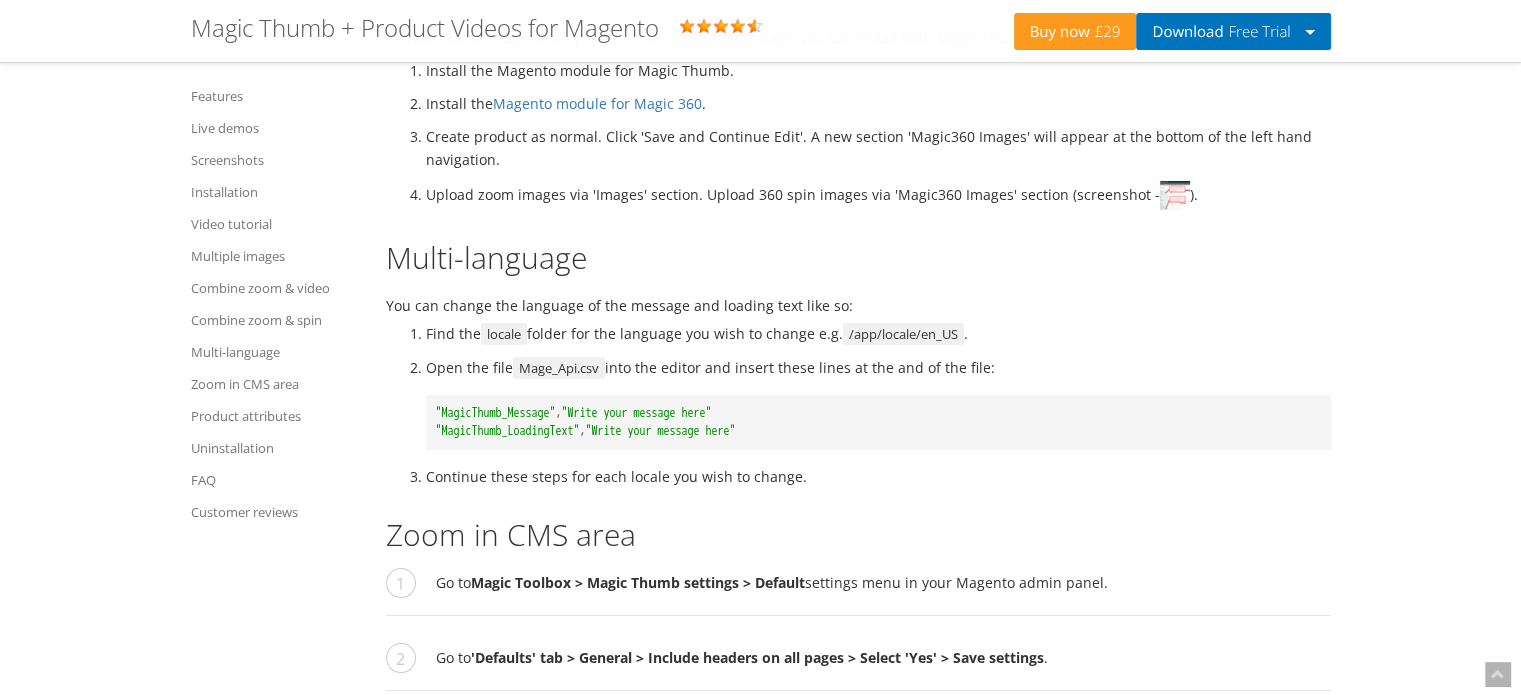 scroll, scrollTop: 7328, scrollLeft: 0, axis: vertical 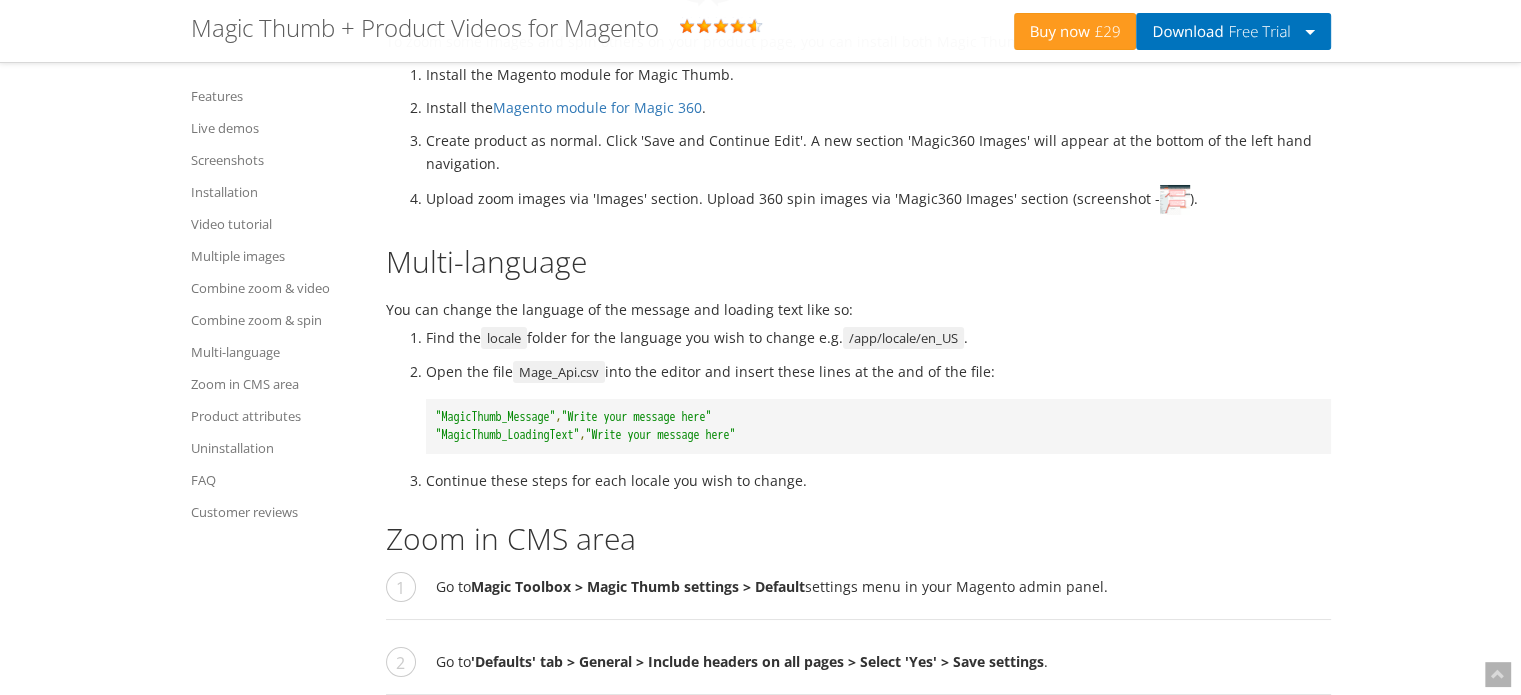 click on "No coding required. Use your Magic Thumb extension almost anywhere on your Magento site. You can even apply different zoom options to each page or block. Supported pages & blocks Product details page Category page New products block (Magento 1.x) Recently viewed products (Magento 1.x) CMS pages (Magento 1.x) Manual install elsewhere    Supported features Multiple images (uploaded with the default Magento image manager) Multi-language (different locales) Product options (use different images for each option value, by "Drop-down" and "Radio Buttons") Different configs for different themes Show additional selectors on category page Magento image clipped can be ignored Native Magento watermarks Can be used with our other Magento modules   Enterprise: 2.4.x, 1.11.x - 1.14.x Community: 2.4.x, 1.4.x - 1.9.x   Rating: 4.8 ( 4 reviews ) Product videos increase conversion rates by a significant amount. According to various studies, people who watched product explainer videos were 144% more likely to make a purchase" at bounding box center [858, -1339] 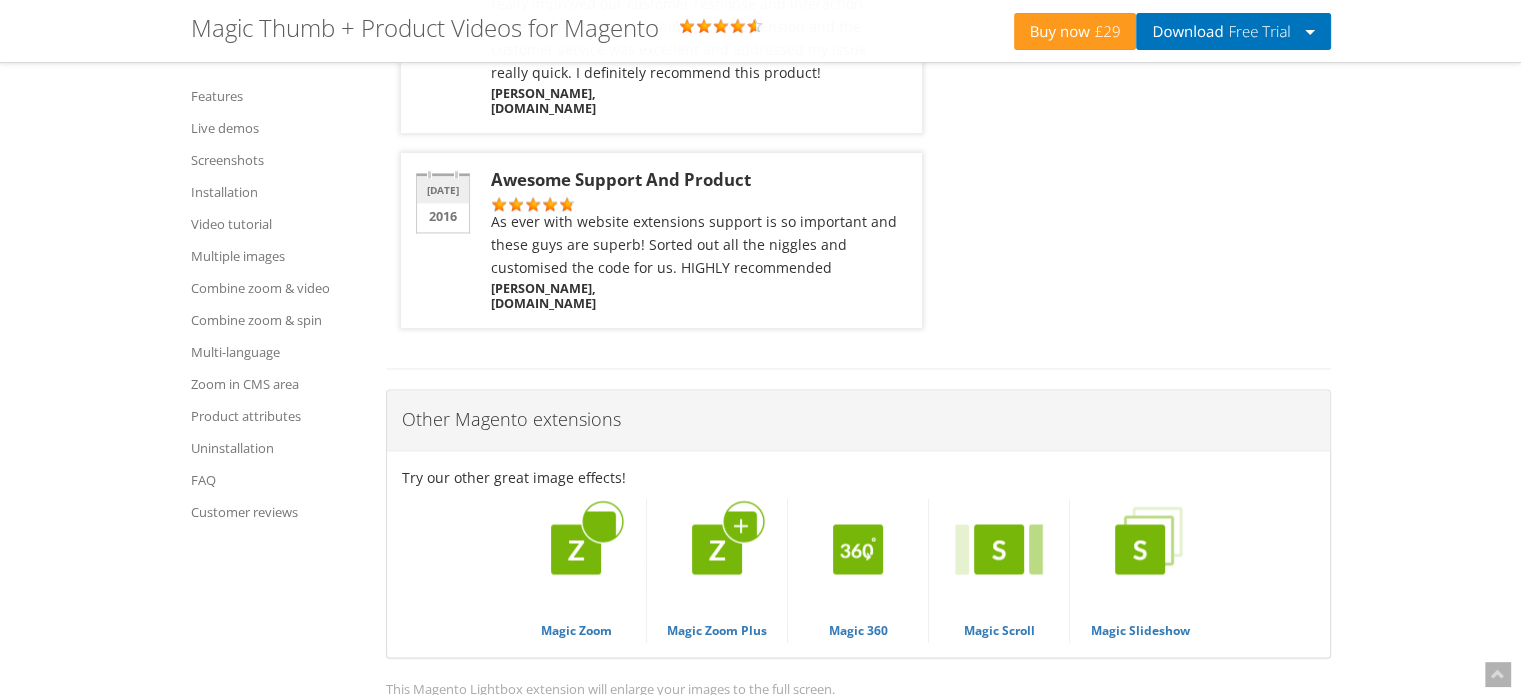 scroll, scrollTop: 10672, scrollLeft: 0, axis: vertical 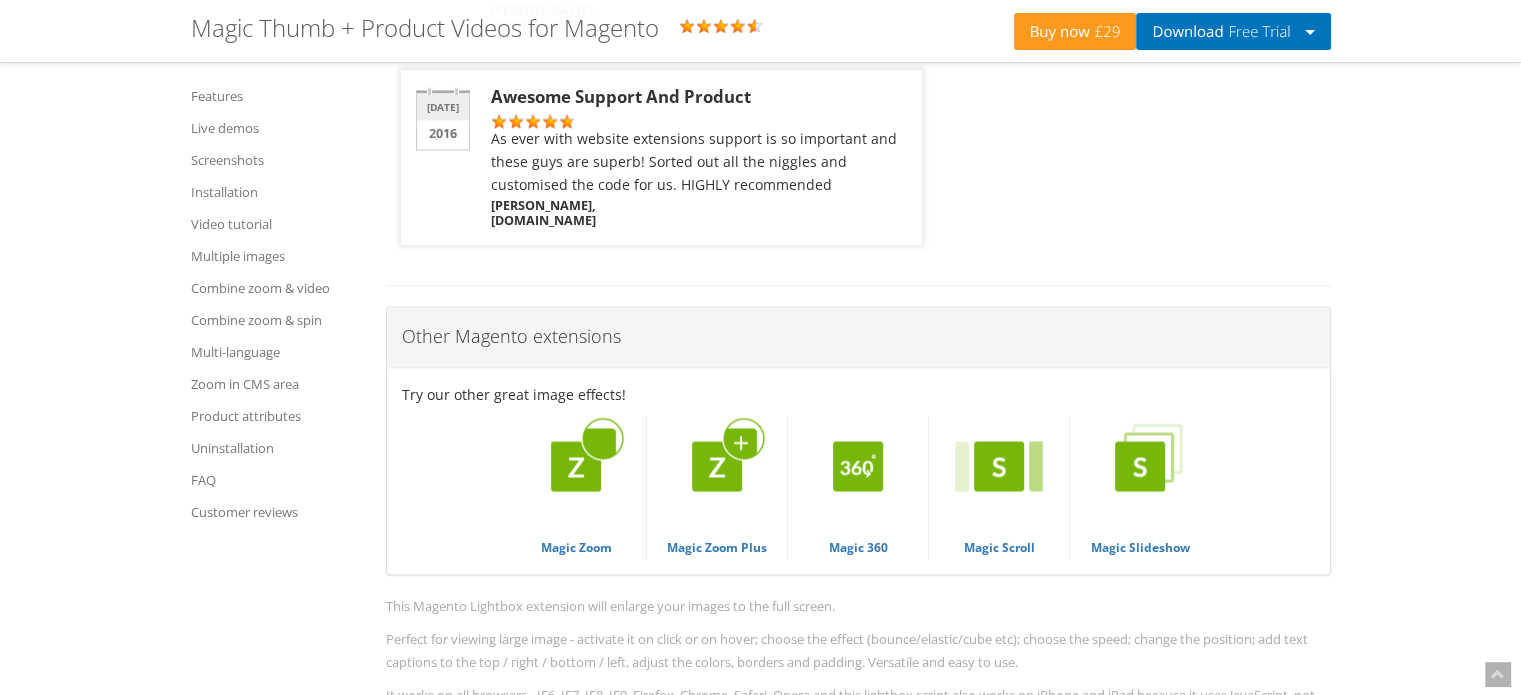 click on "Is Magic Thumb compatible with Hyvä theme?" at bounding box center (558, -936) 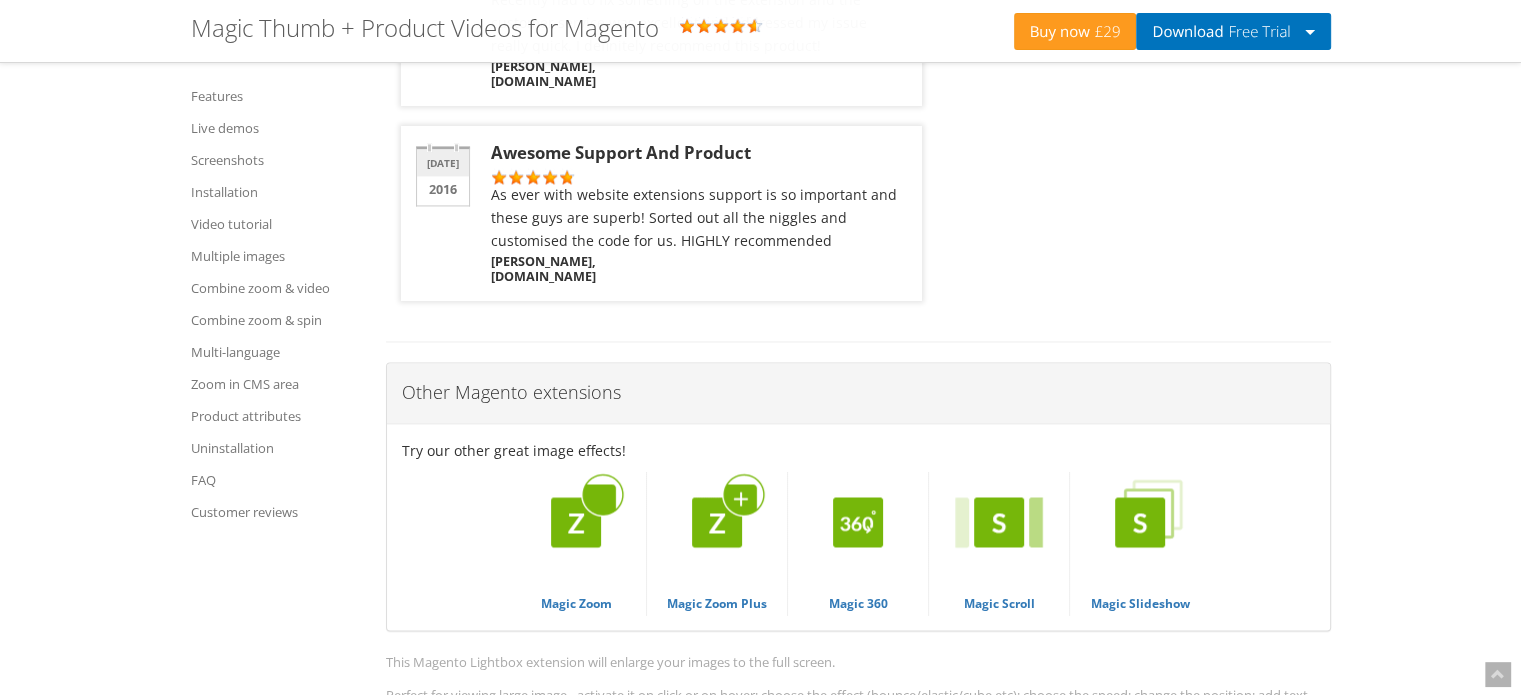 click on "A small customization is required to make Magic Thumb compatibile with Hyvä on your Magento 2 store.  Please send login details  (FTP/SFTP & Admin area) and we will do this for you (free of charge)." at bounding box center [858, -894] 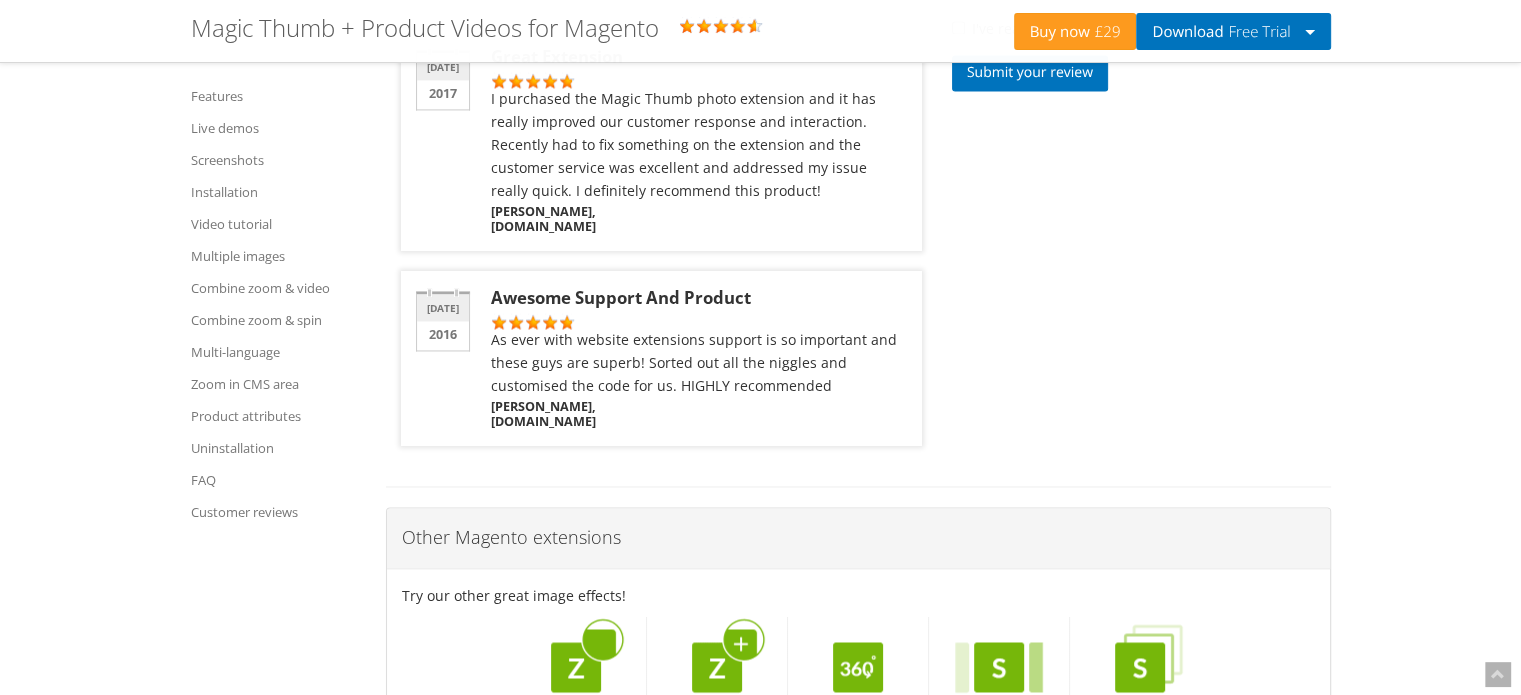 click on "Yes! Go ahead and add a video to your product and it'll appear as a thumbnail under the main product image. If you're using  Magento 1.x  add your video url here:  Catalog > Manage Products > [Your product] > 'General' tab > 'Product videos' field For  Magento 2.x  users, upload your video file:  Products > [Your product] > Basic Settings > Images and Video > Click 'Add video' button" at bounding box center (858, -756) 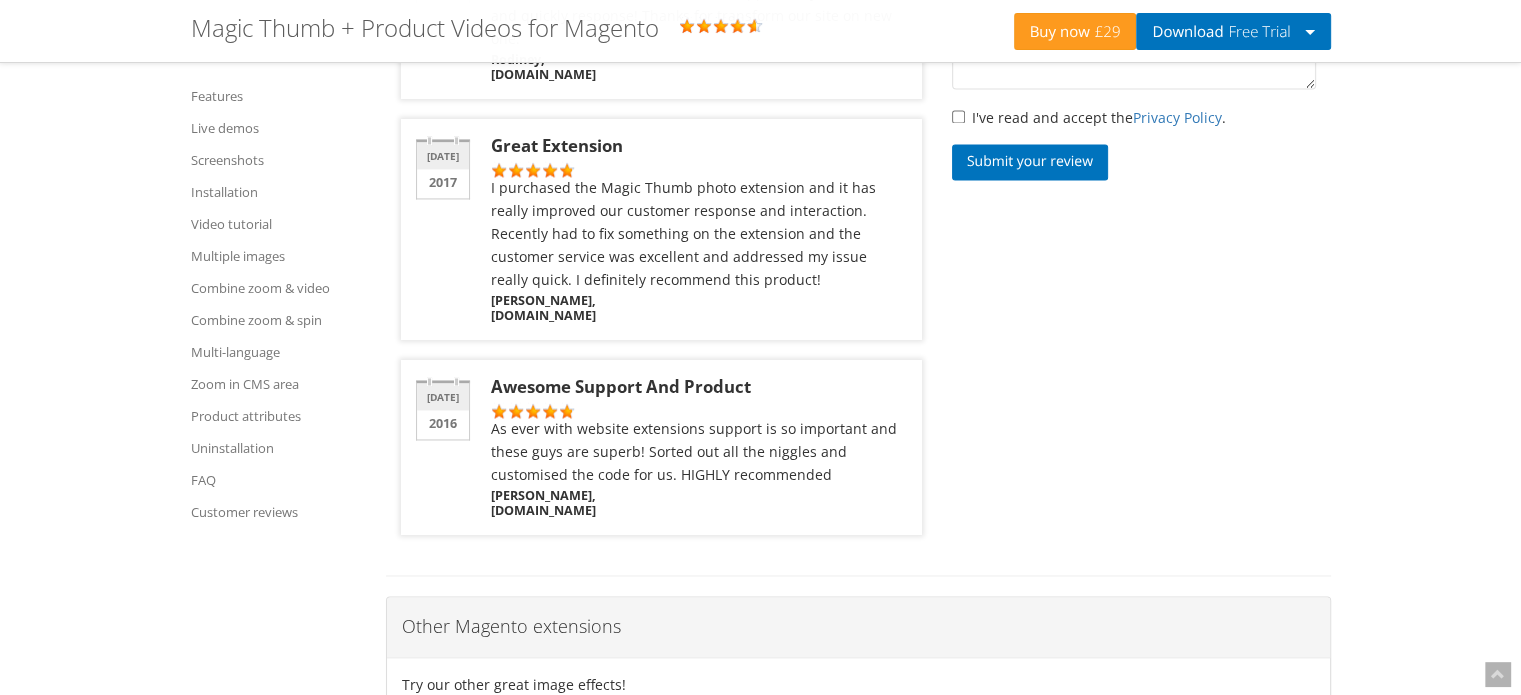 click on "Yes! Go ahead and add a video to your product and it'll appear as a thumbnail under the main product image. If you're using  Magento 1.x  add your video url here:  Catalog > Manage Products > [Your product] > 'General' tab > 'Product videos' field For  Magento 2.x  users, upload your video file:  Products > [Your product] > Basic Settings > Images and Video > Click 'Add video' button" at bounding box center [858, -756] 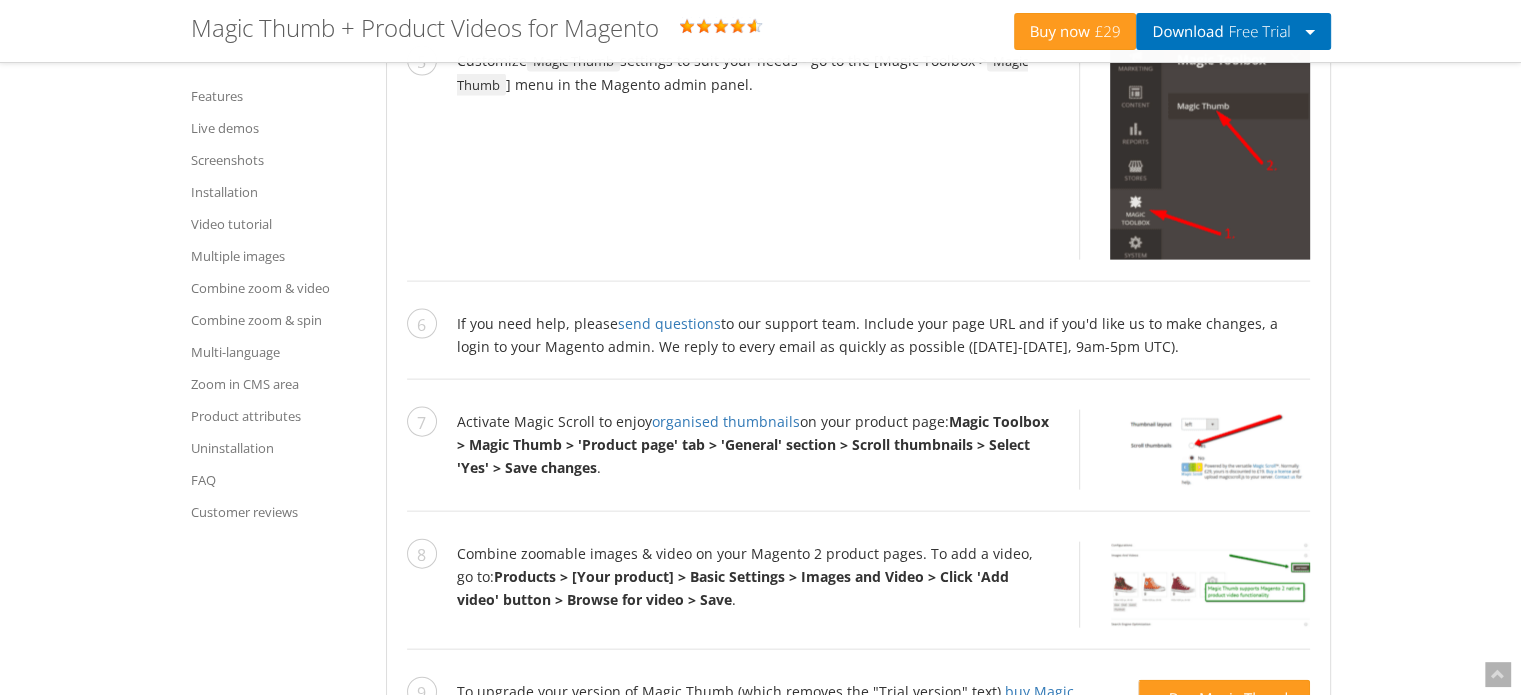 scroll, scrollTop: 4360, scrollLeft: 0, axis: vertical 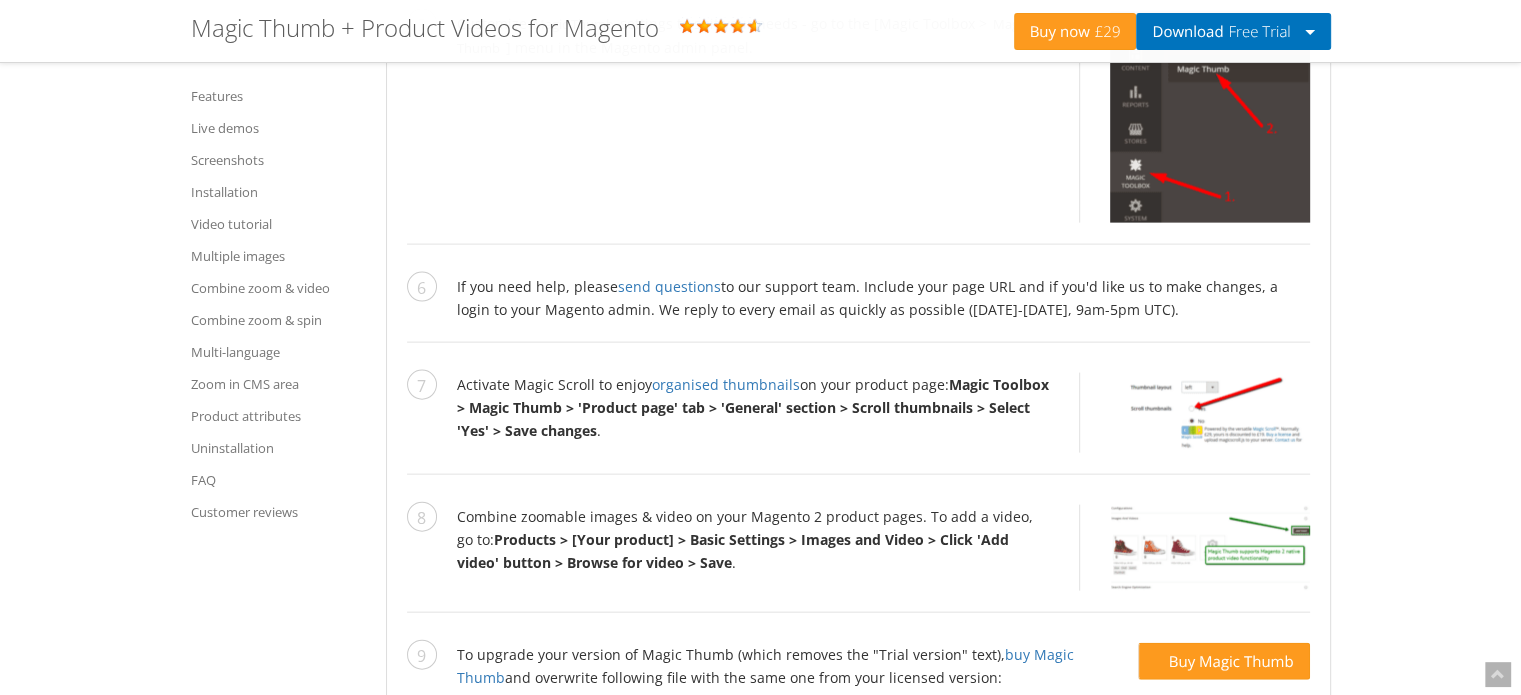 click at bounding box center (783, -898) 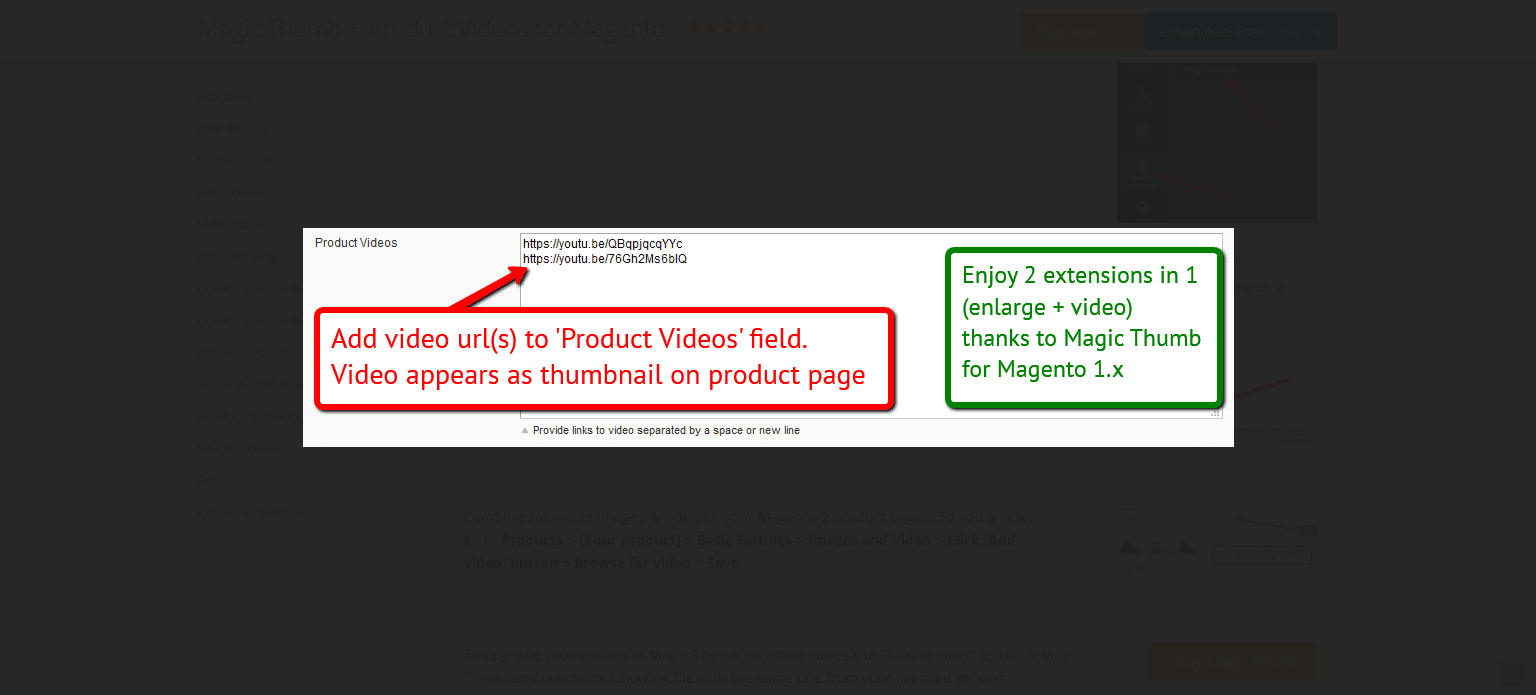 click at bounding box center (768, 337) 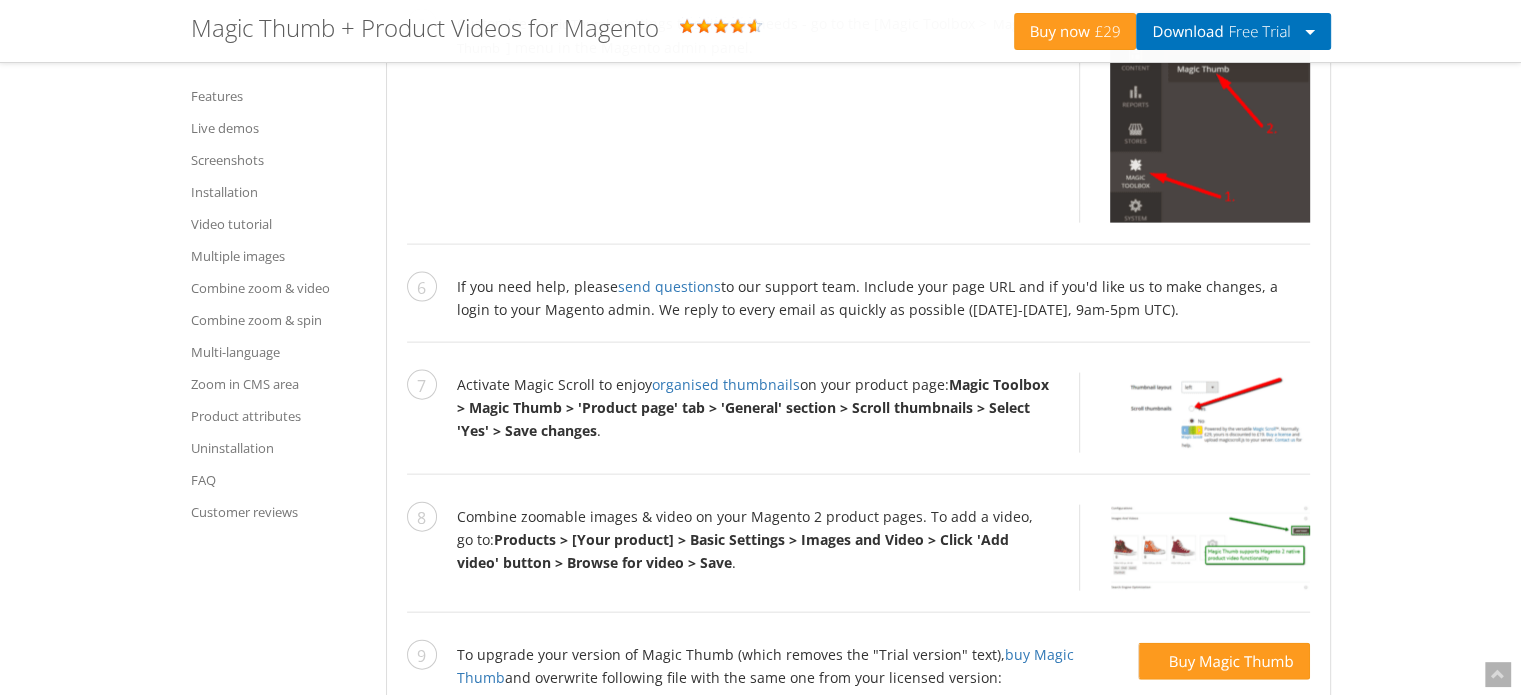 click at bounding box center (963, -898) 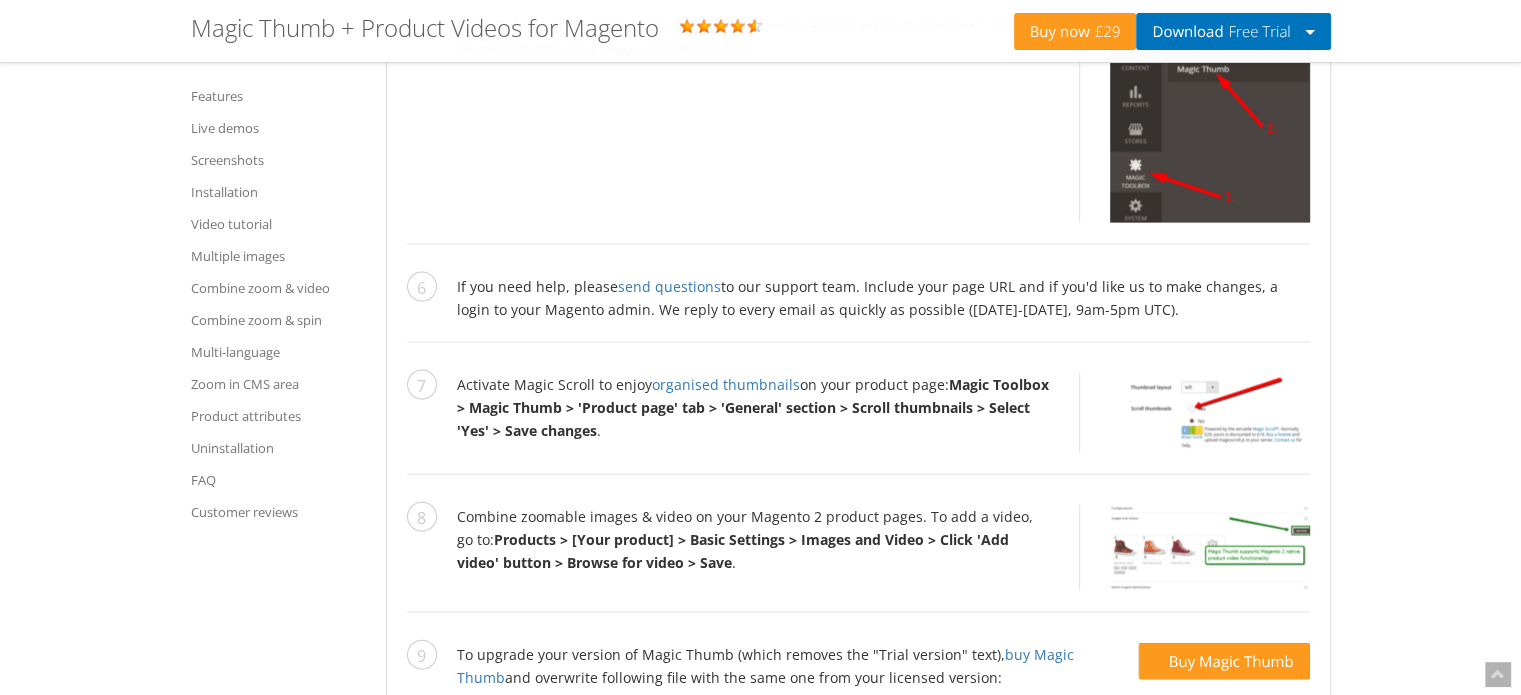 click at bounding box center [963, -898] 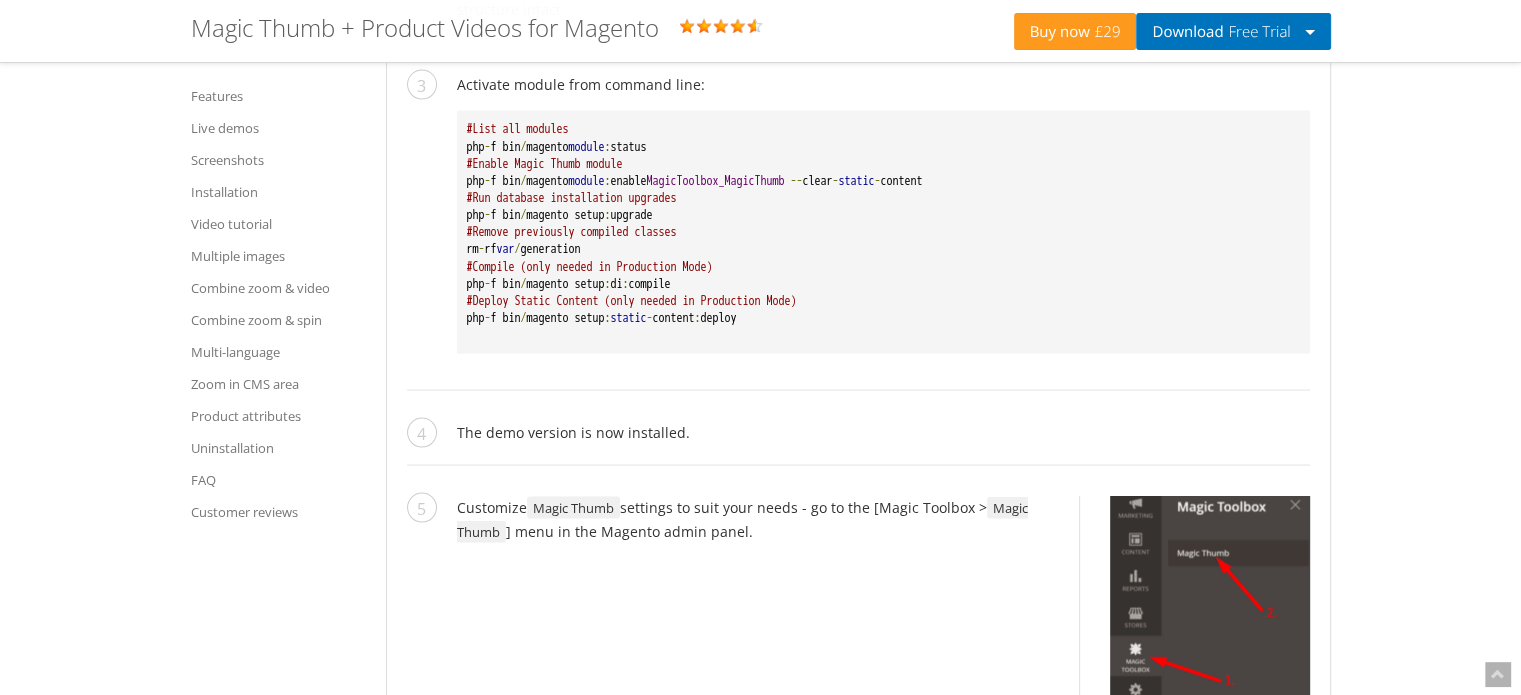 scroll, scrollTop: 3880, scrollLeft: 0, axis: vertical 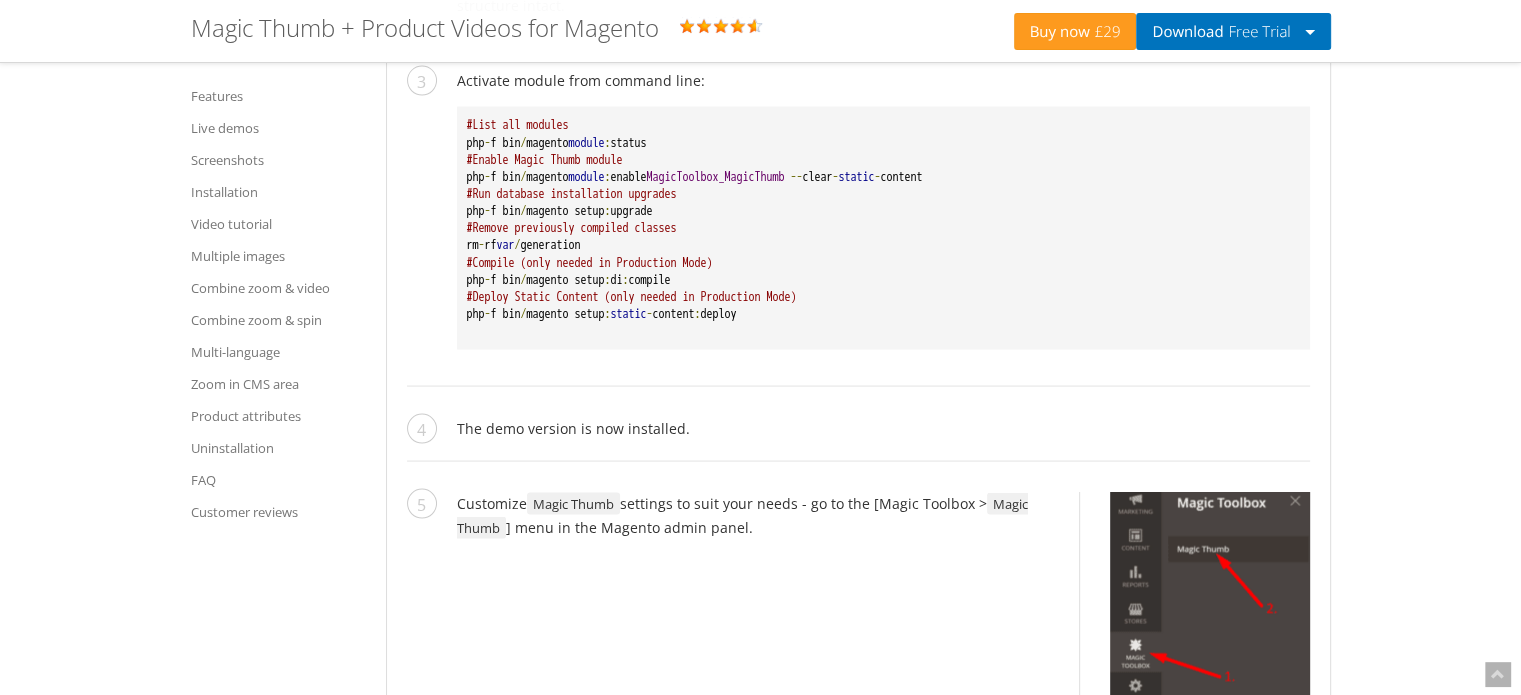 click at bounding box center [858, -963] 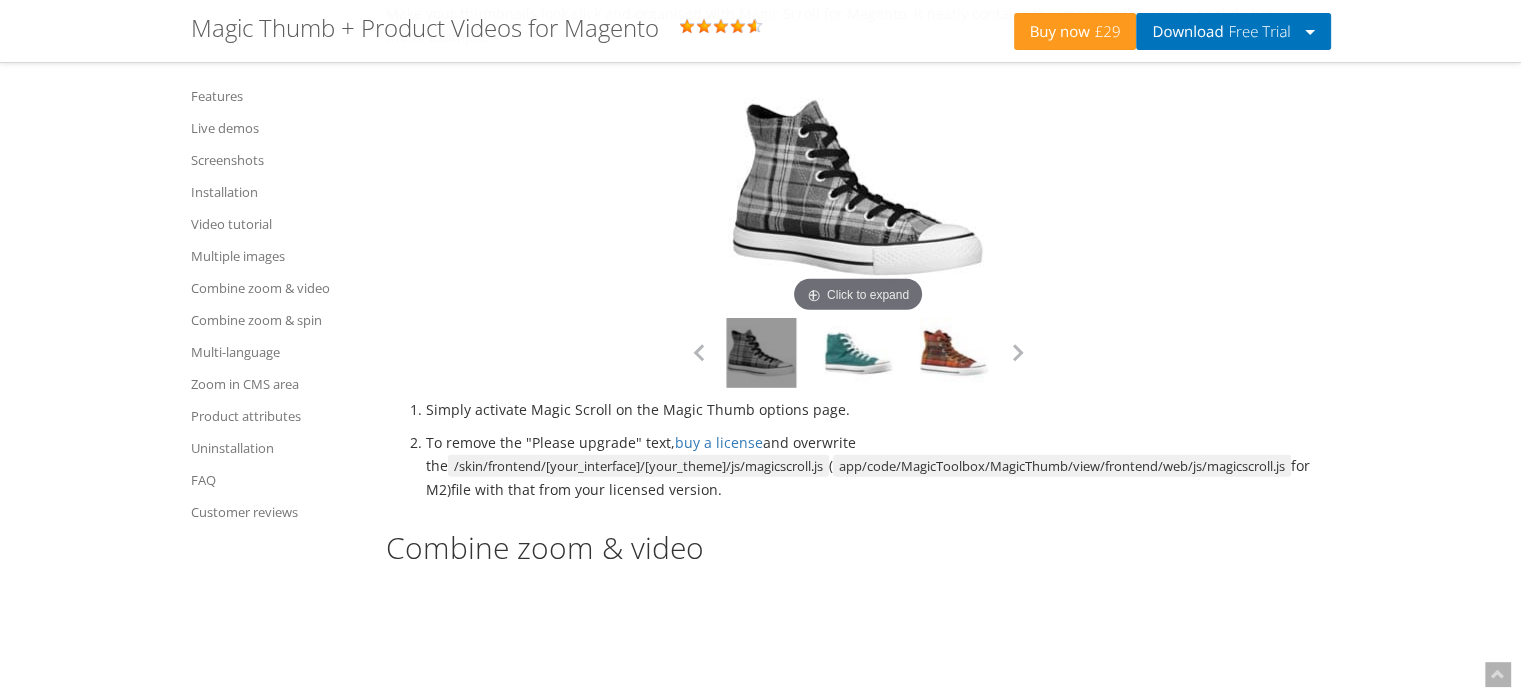 scroll, scrollTop: 5720, scrollLeft: 0, axis: vertical 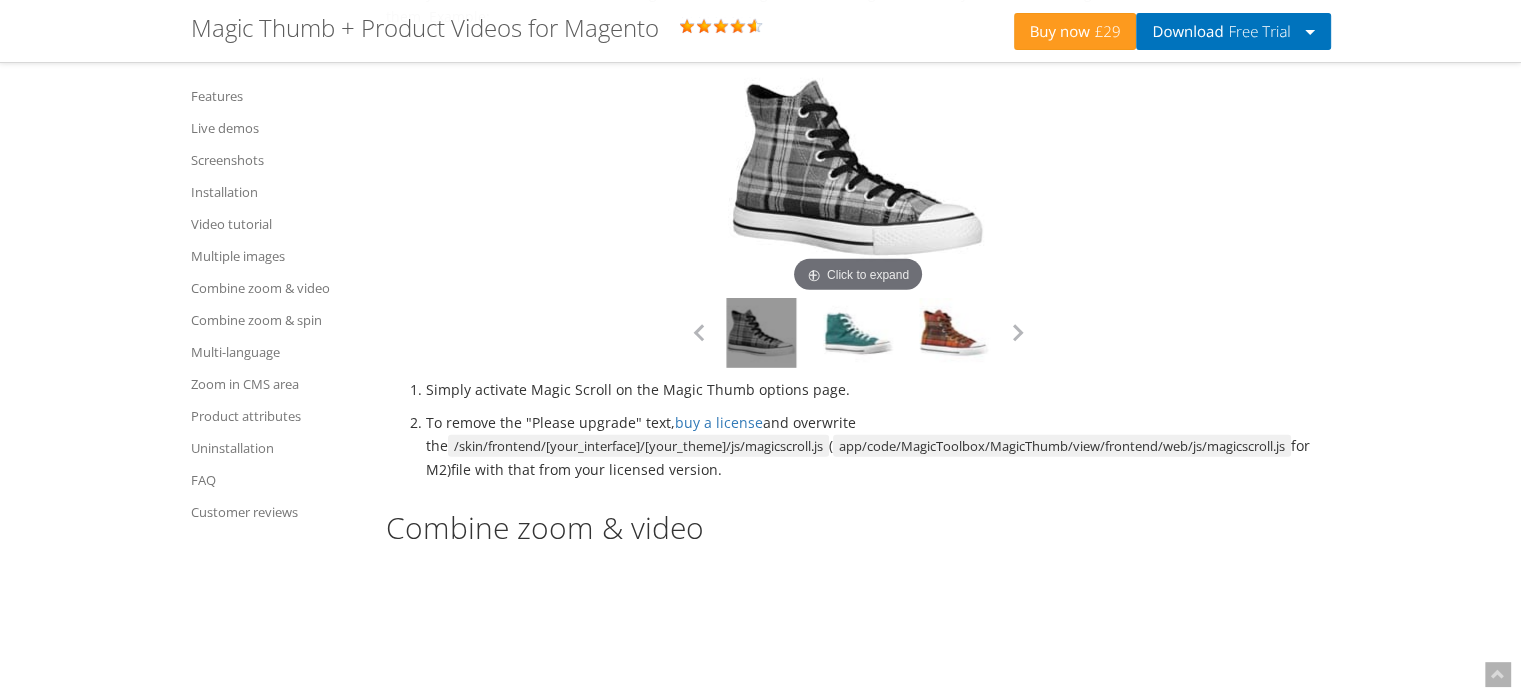 click on "Magic Zoom Plus   Magic Zoom   Magic Scroll   Magic 360   Magic Slideshow   Magic Thumb    Contact   My Account   Buy now  £29   Download  Free Trial    Magento 2 extension  Magento 1.x extension Magic Thumb + Product Videos for Magento   Rating: 4.8 ( 4 reviews ) Features Live demos Screenshots Installation Video tutorial Multiple images Combine zoom & video Combine zoom & spin Multi-language Zoom in CMS area Product attributes Uninstallation FAQ Customer reviews Click to expand         Luxuriously crafted for Magento. This almost-magical image tool instantly makes your store beautiful. Easy to change any of the 30 options. Flexible and easily tweakable image lightbox for your store. Features  |  Watch video  |  Download Magento 2 extension  |  Download Magento 1.x extension No coding required. Use your Magic Thumb extension almost anywhere on your Magento site. You can even apply different zoom options to each page or block. Supported pages & blocks Product details page Category page" at bounding box center [760, 366] 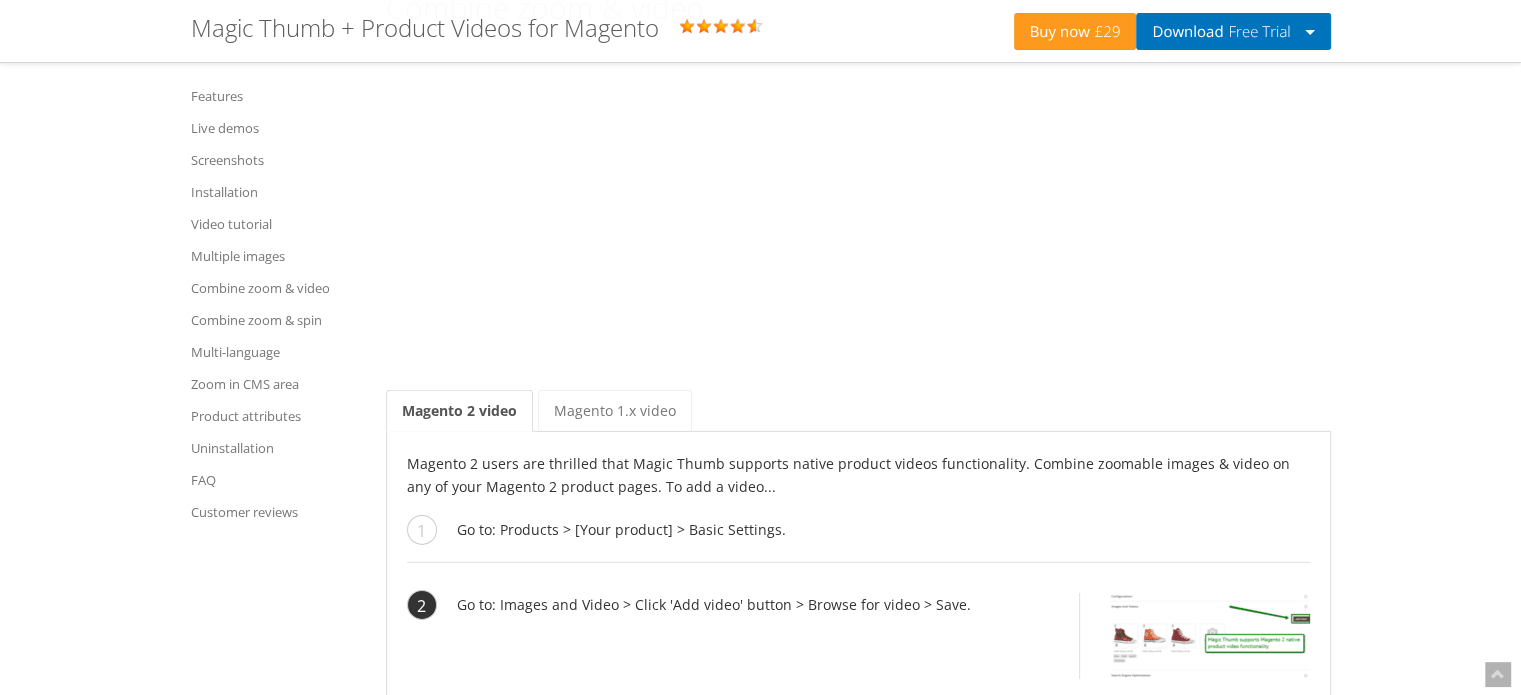 scroll, scrollTop: 6280, scrollLeft: 0, axis: vertical 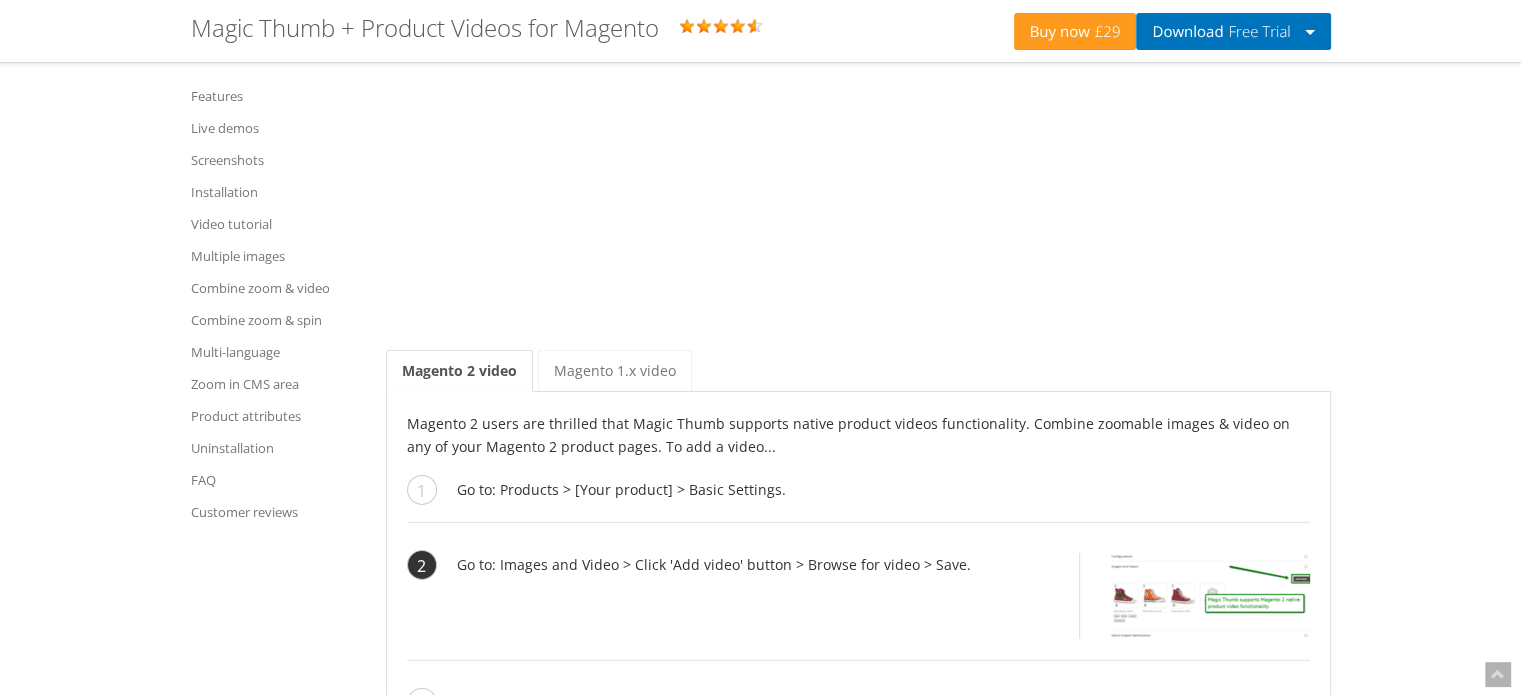 click on "No coding required. Use your Magic Thumb extension almost anywhere on your Magento site. You can even apply different zoom options to each page or block. Supported pages & blocks Product details page Category page New products block (Magento 1.x) Recently viewed products (Magento 1.x) CMS pages (Magento 1.x) Manual install elsewhere    Supported features Multiple images (uploaded with the default Magento image manager) Multi-language (different locales) Product options (use different images for each option value, by "Drop-down" and "Radio Buttons") Different configs for different themes Show additional selectors on category page Magento image clipped can be ignored Native Magento watermarks Can be used with our other Magento modules   Enterprise: 2.4.x, 1.11.x - 1.14.x Community: 2.4.x, 1.4.x - 1.9.x   Rating: 4.8 ( 4 reviews ) Product videos increase conversion rates by a significant amount. According to various studies, people who watched product explainer videos were 144% more likely to make a purchase" at bounding box center (858, -146) 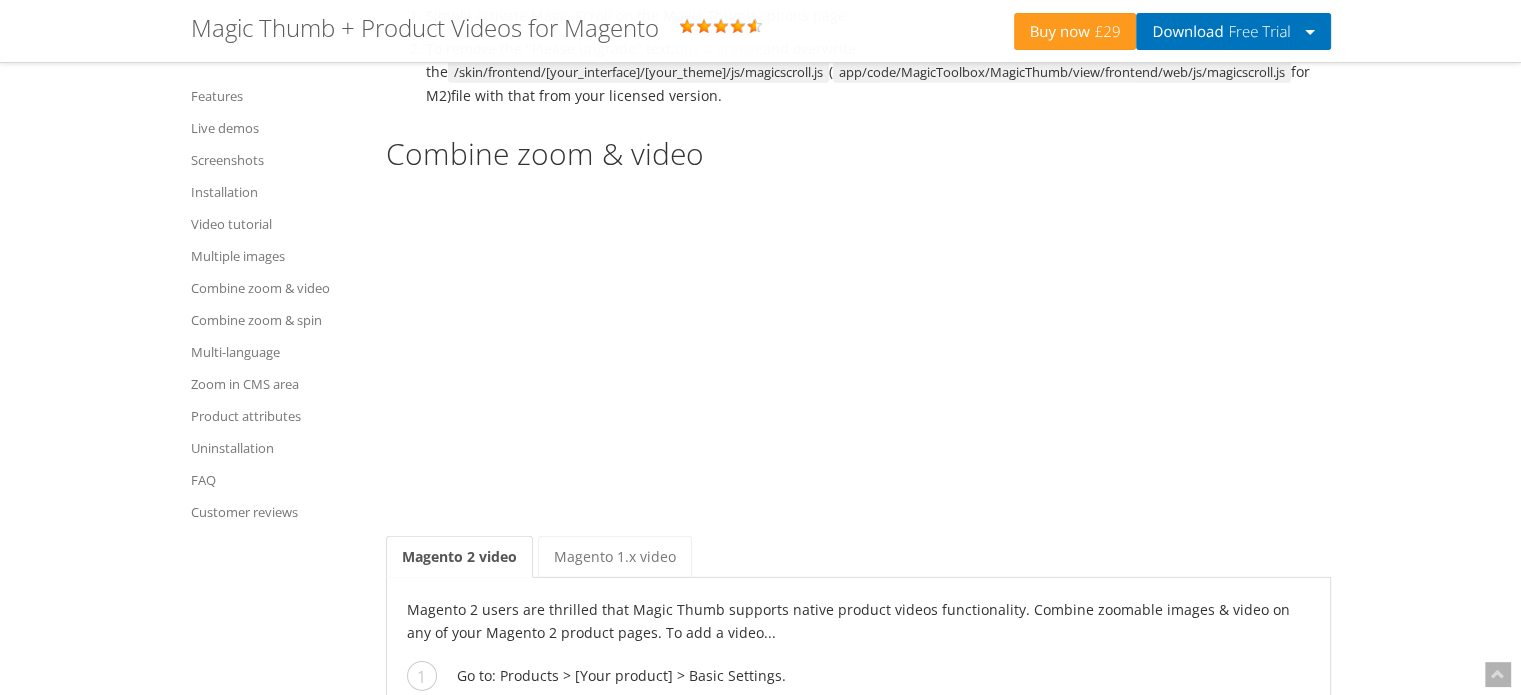 scroll, scrollTop: 6120, scrollLeft: 0, axis: vertical 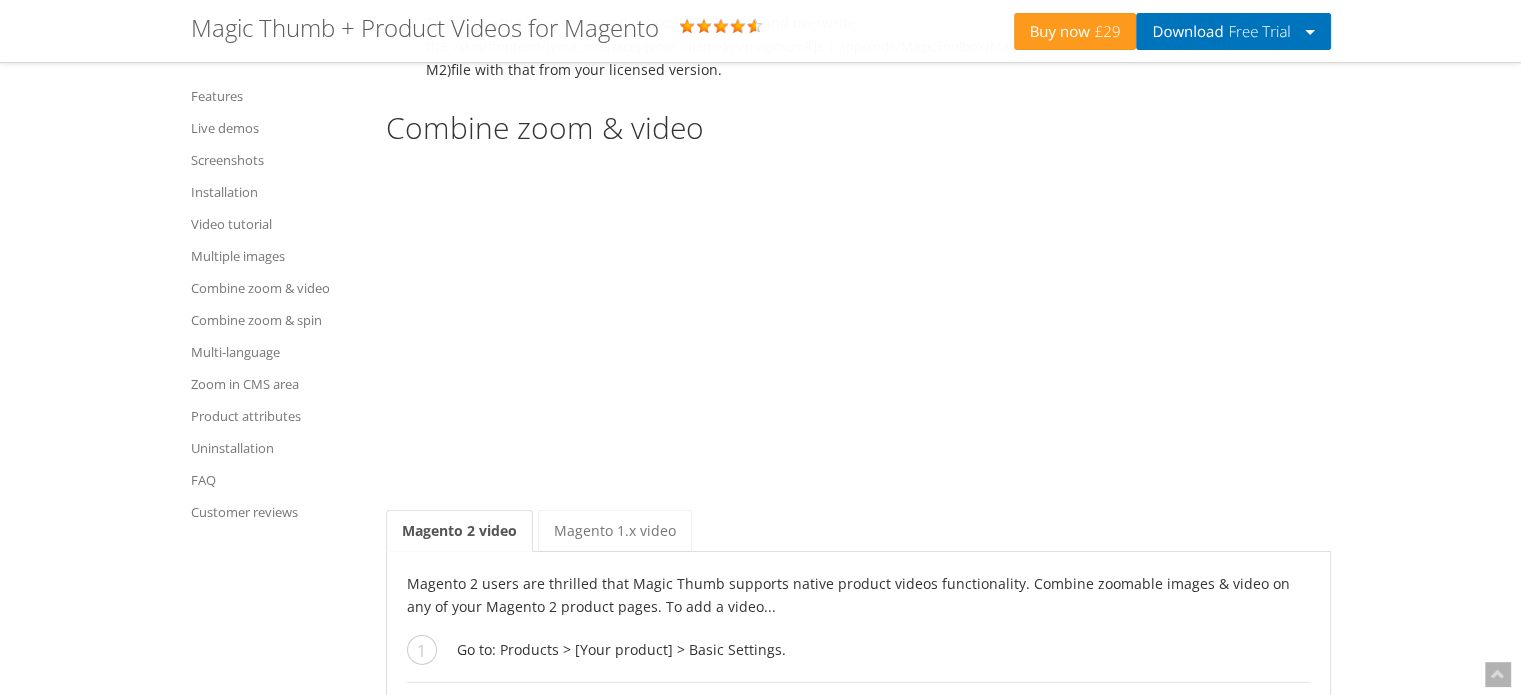 click on "No coding required. Use your Magic Thumb extension almost anywhere on your Magento site. You can even apply different zoom options to each page or block. Supported pages & blocks Product details page Category page New products block (Magento 1.x) Recently viewed products (Magento 1.x) CMS pages (Magento 1.x) Manual install elsewhere    Supported features Multiple images (uploaded with the default Magento image manager) Multi-language (different locales) Product options (use different images for each option value, by "Drop-down" and "Radio Buttons") Different configs for different themes Show additional selectors on category page Magento image clipped can be ignored Native Magento watermarks Can be used with our other Magento modules   Enterprise: 2.4.x, 1.11.x - 1.14.x Community: 2.4.x, 1.4.x - 1.9.x   Rating: 4.8 ( 4 reviews ) Product videos increase conversion rates by a significant amount. According to various studies, people who watched product explainer videos were 144% more likely to make a purchase" at bounding box center [858, 14] 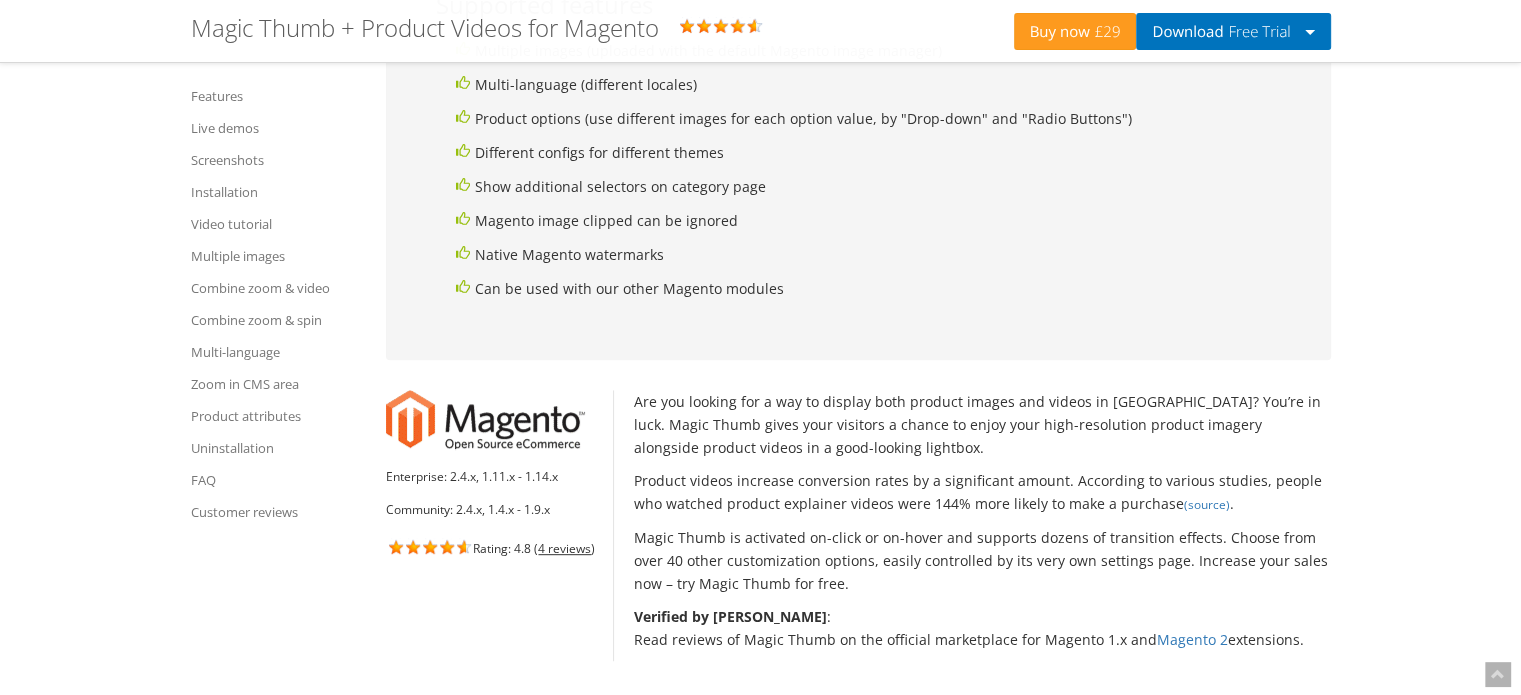 scroll, scrollTop: 0, scrollLeft: 0, axis: both 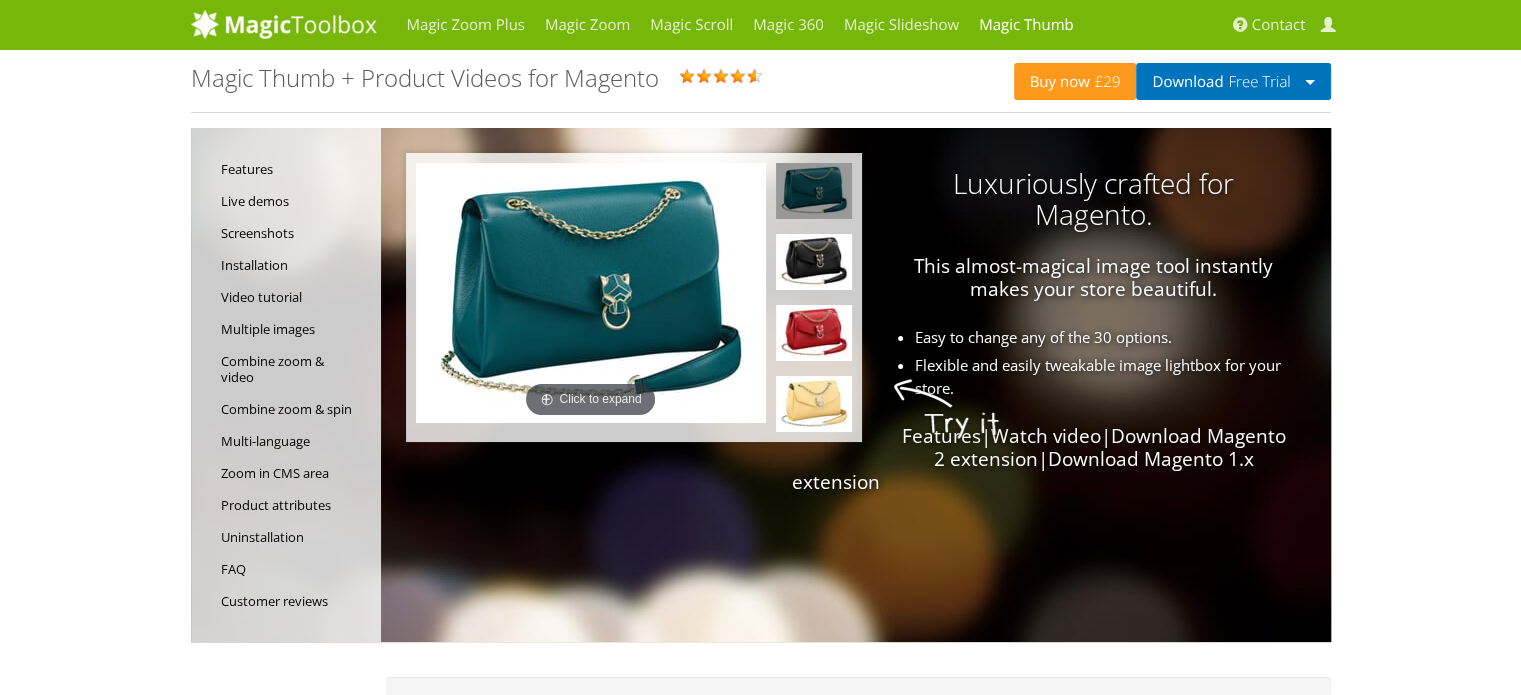 click on "Magic Zoom Plus   Magic Zoom   Magic Scroll   Magic 360   Magic Slideshow   Magic Thumb    Contact   My Account   Buy now  £29   Download  Free Trial    Magento 2 extension  Magento 1.x extension Magic Thumb + Product Videos for Magento   Rating: 4.8 ( 4 reviews ) Features Live demos Screenshots Installation Video tutorial Multiple images Combine zoom & video Combine zoom & spin Multi-language Zoom in CMS area Product attributes Uninstallation FAQ Customer reviews Click to expand         Luxuriously crafted for Magento. This almost-magical image tool instantly makes your store beautiful. Easy to change any of the 30 options. Flexible and easily tweakable image lightbox for your store. Features  |  Watch video  |  Download Magento 2 extension  |  Download Magento 1.x extension No coding required. Use your Magic Thumb extension almost anywhere on your Magento site. You can even apply different zoom options to each page or block. Supported pages & blocks Product details page Category page" at bounding box center (760, 6153) 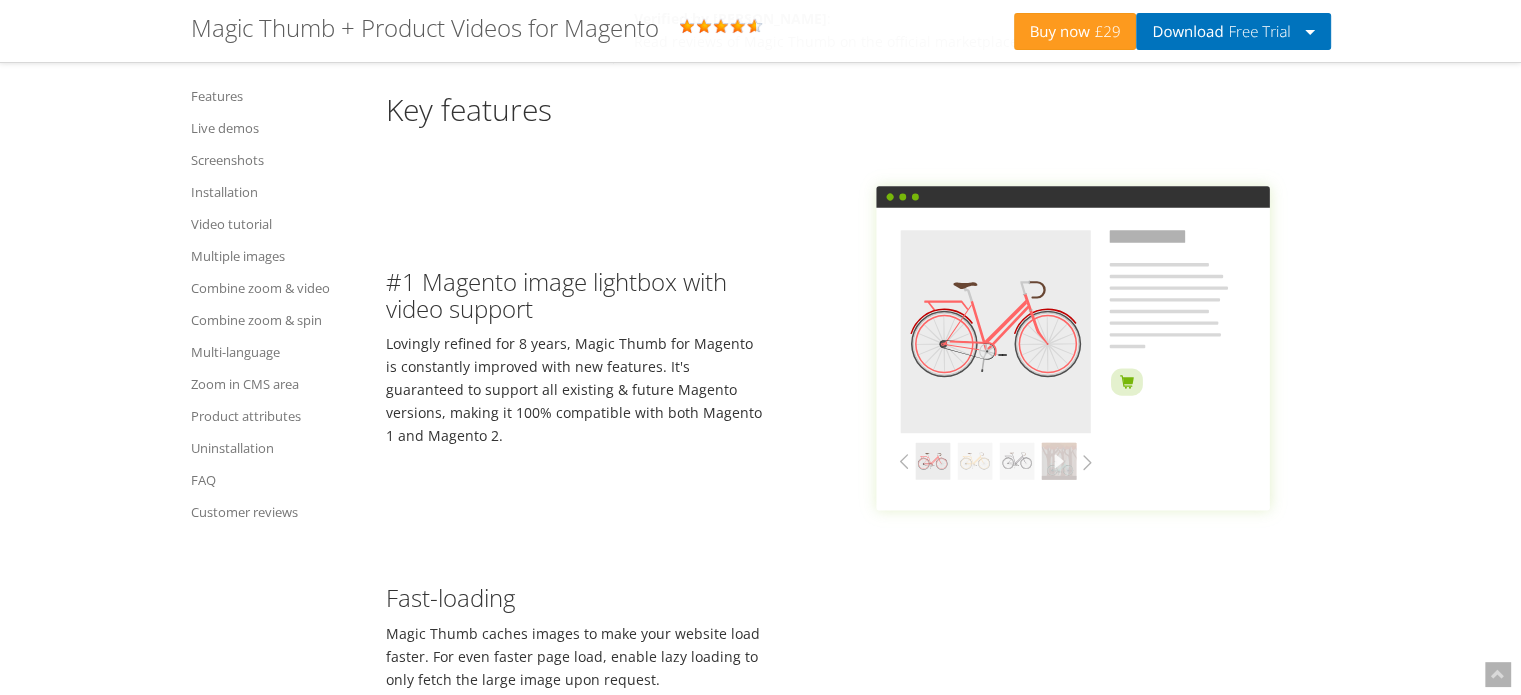 scroll, scrollTop: 1400, scrollLeft: 0, axis: vertical 